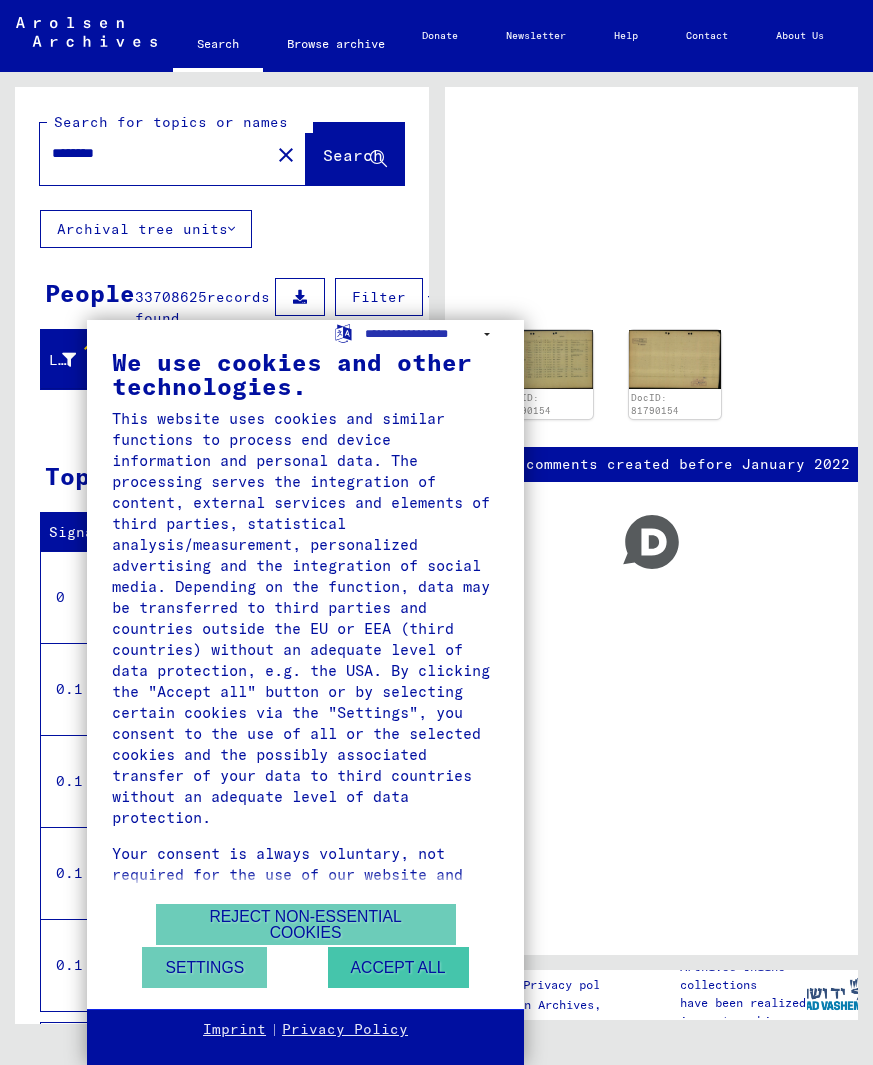 scroll, scrollTop: 0, scrollLeft: 0, axis: both 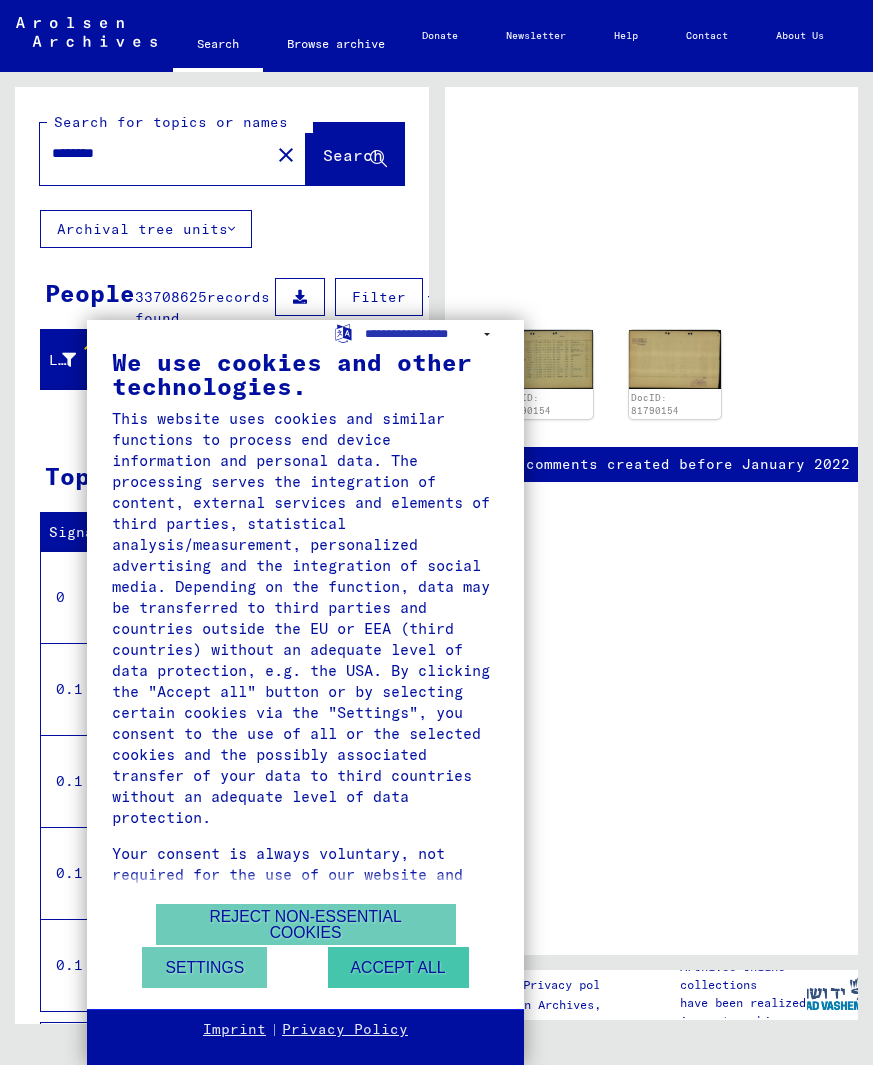 click on "Accept all" at bounding box center [398, 967] 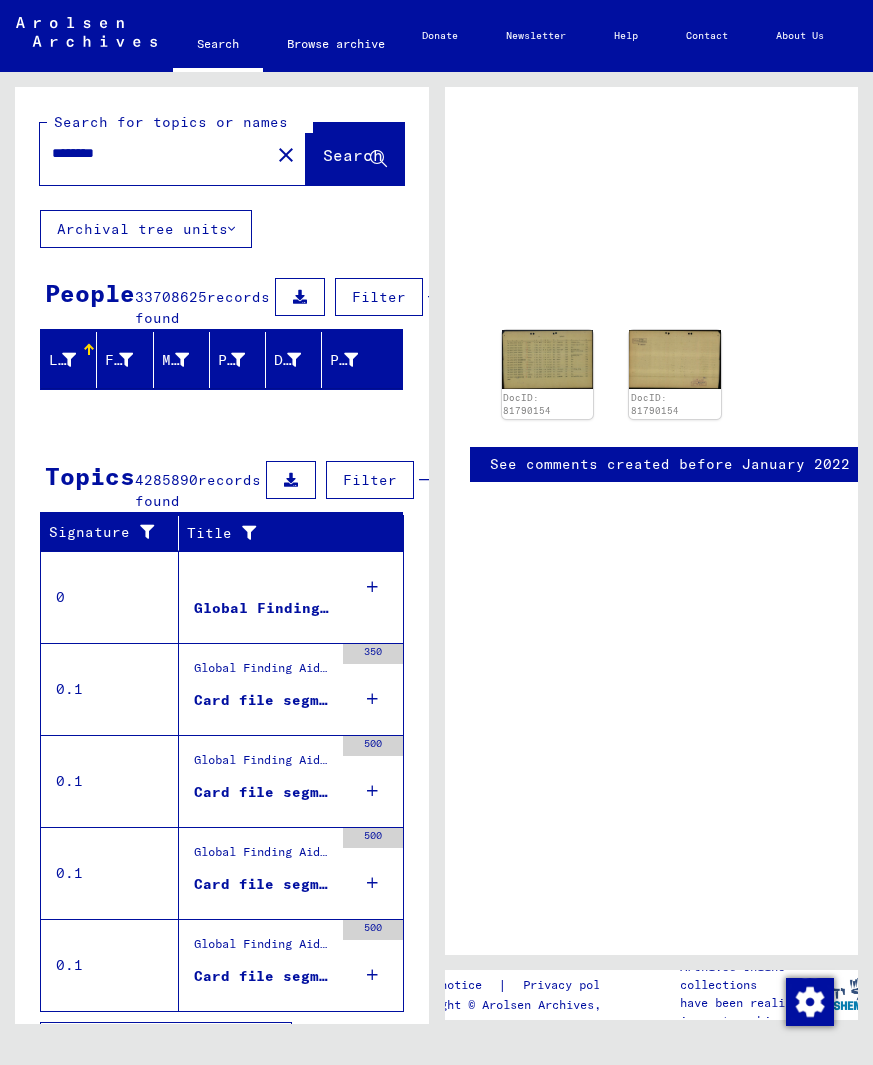 click on "Search" 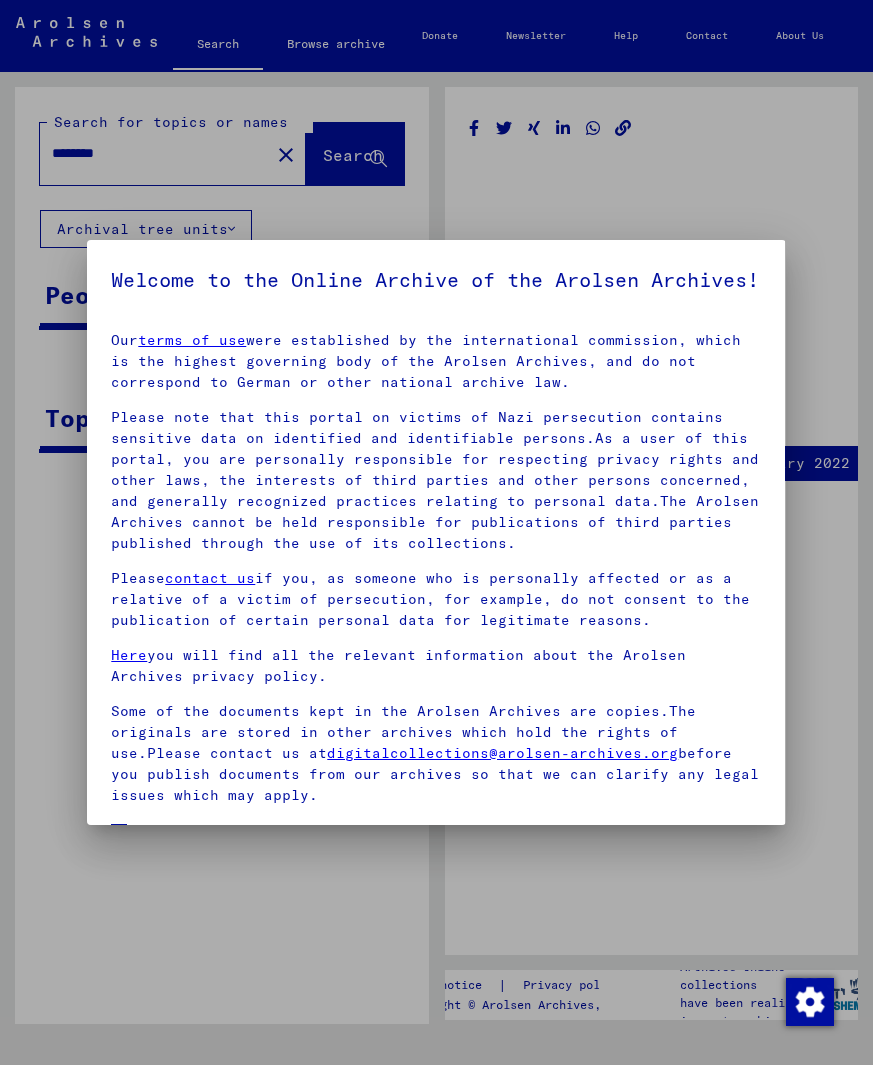 click at bounding box center [436, 532] 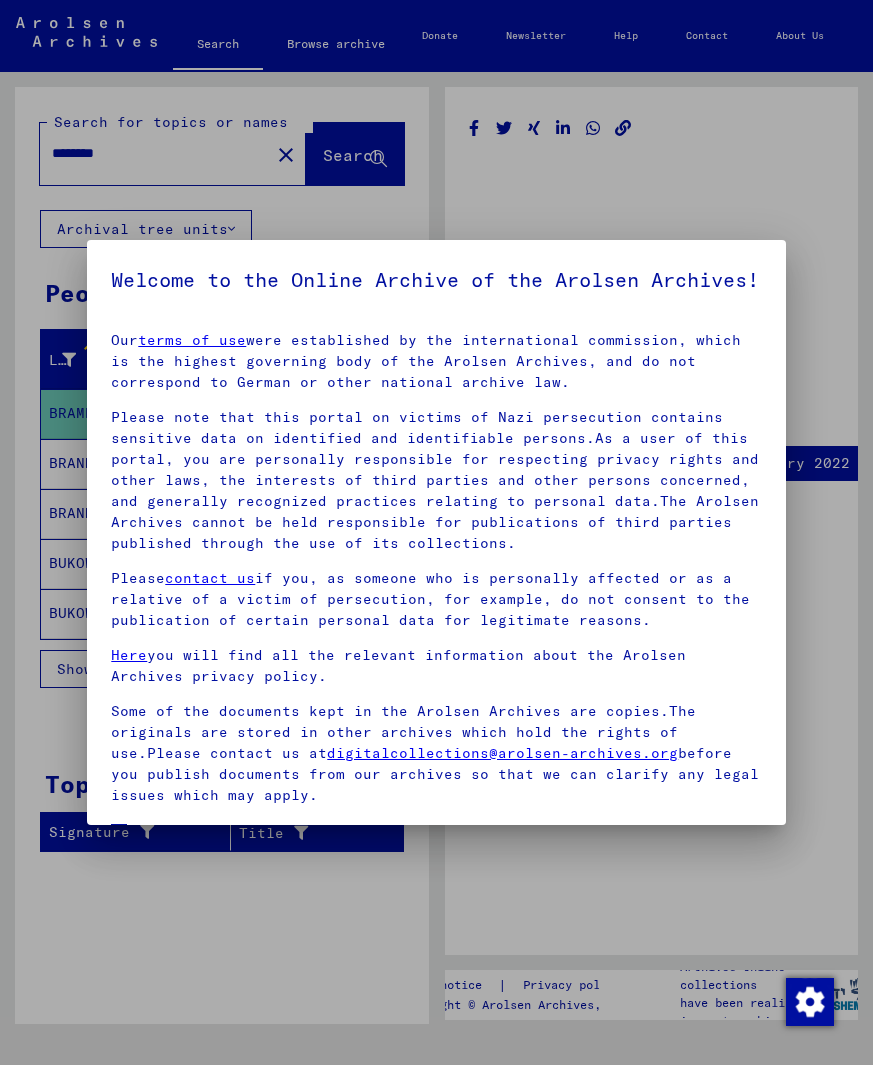 click on "Some of the documents kept in the Arolsen Archives are copies.The originals are stored in other archives which hold the rights of use.Please contact us at  digitalcollections@arolsen-archives.org  before you publish documents from our archives so that we can clarify any legal issues which may apply." at bounding box center [436, 753] 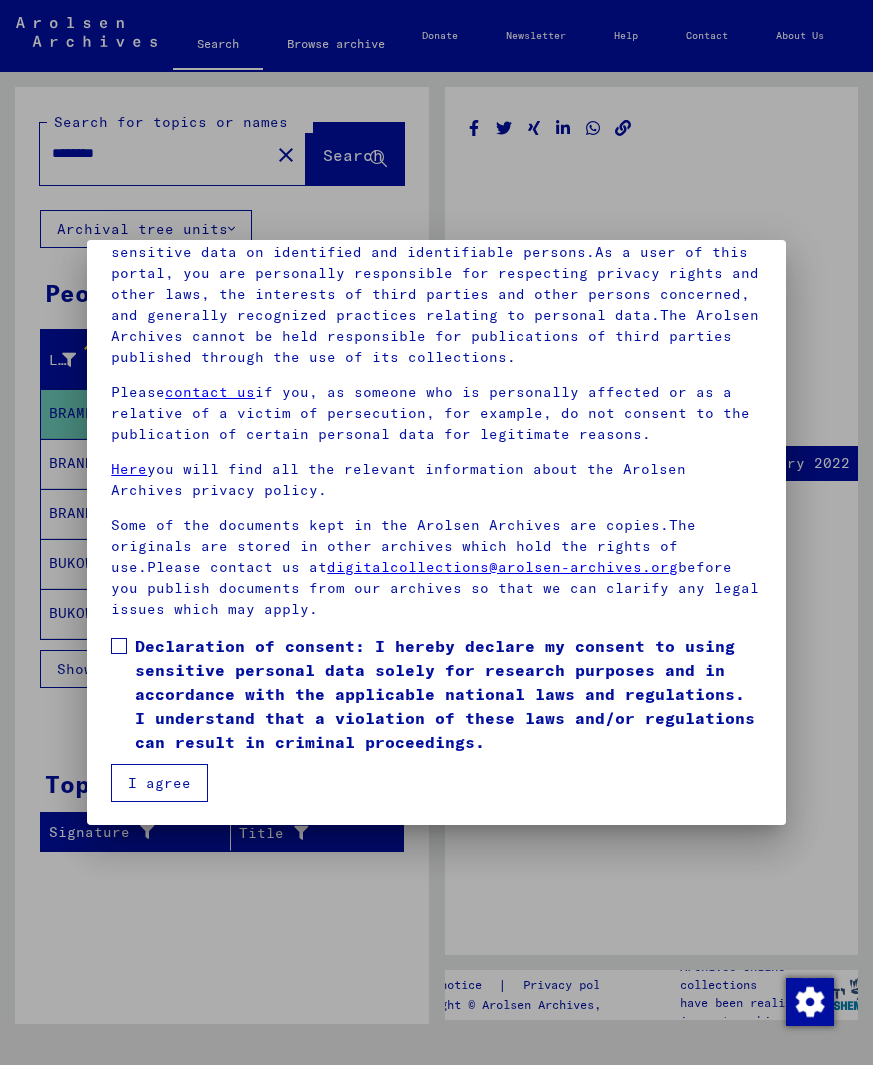 scroll, scrollTop: 218, scrollLeft: 0, axis: vertical 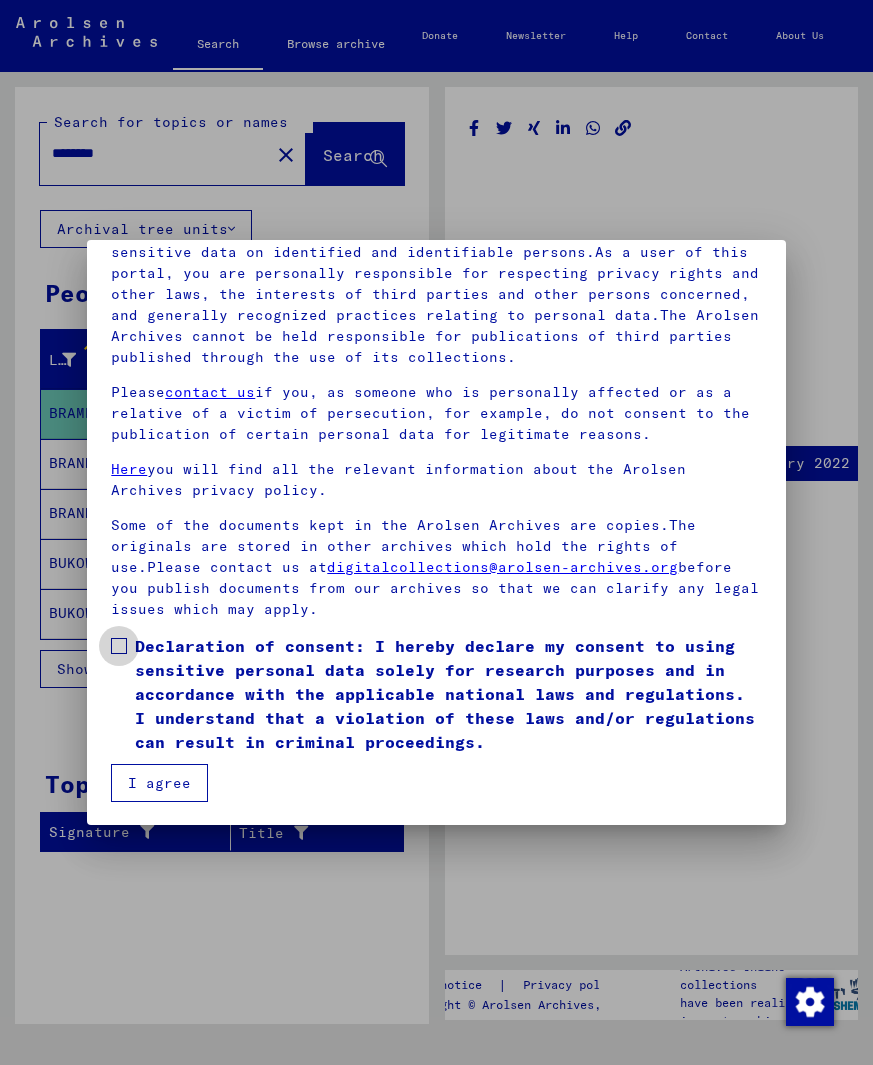 click at bounding box center (119, 646) 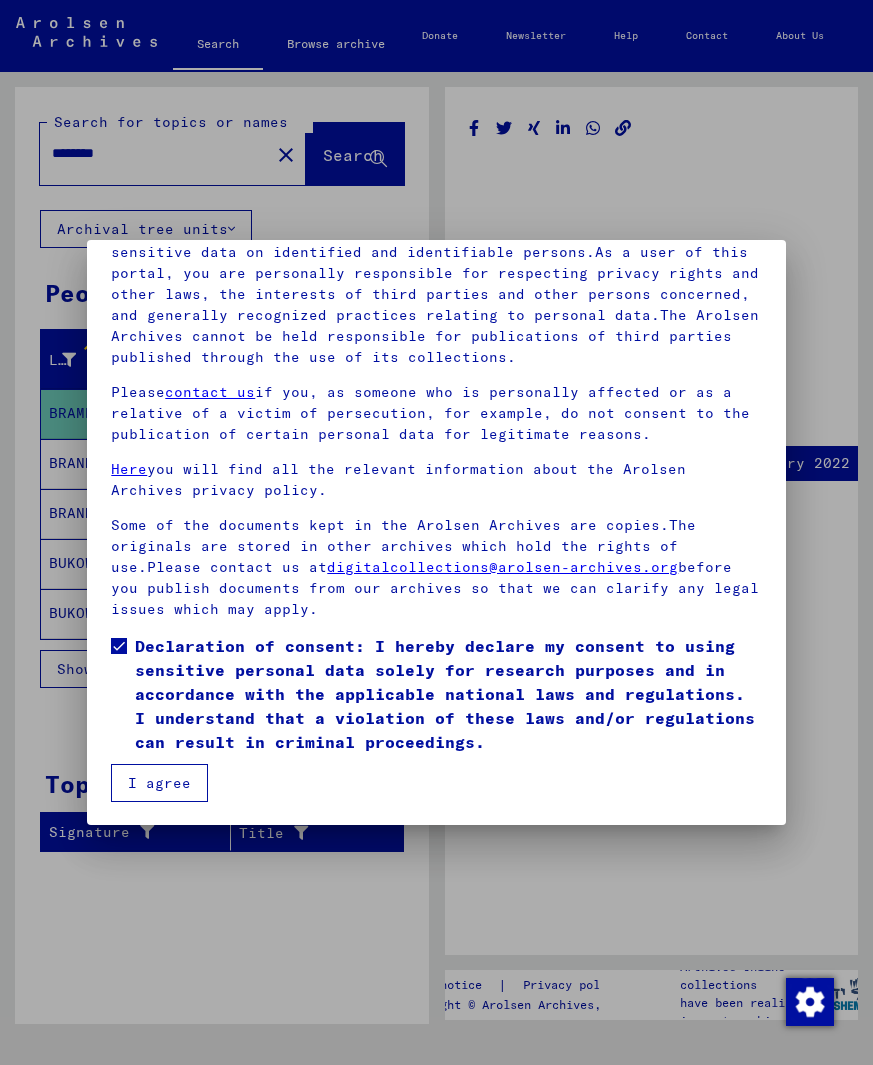 click on "I agree" at bounding box center (159, 783) 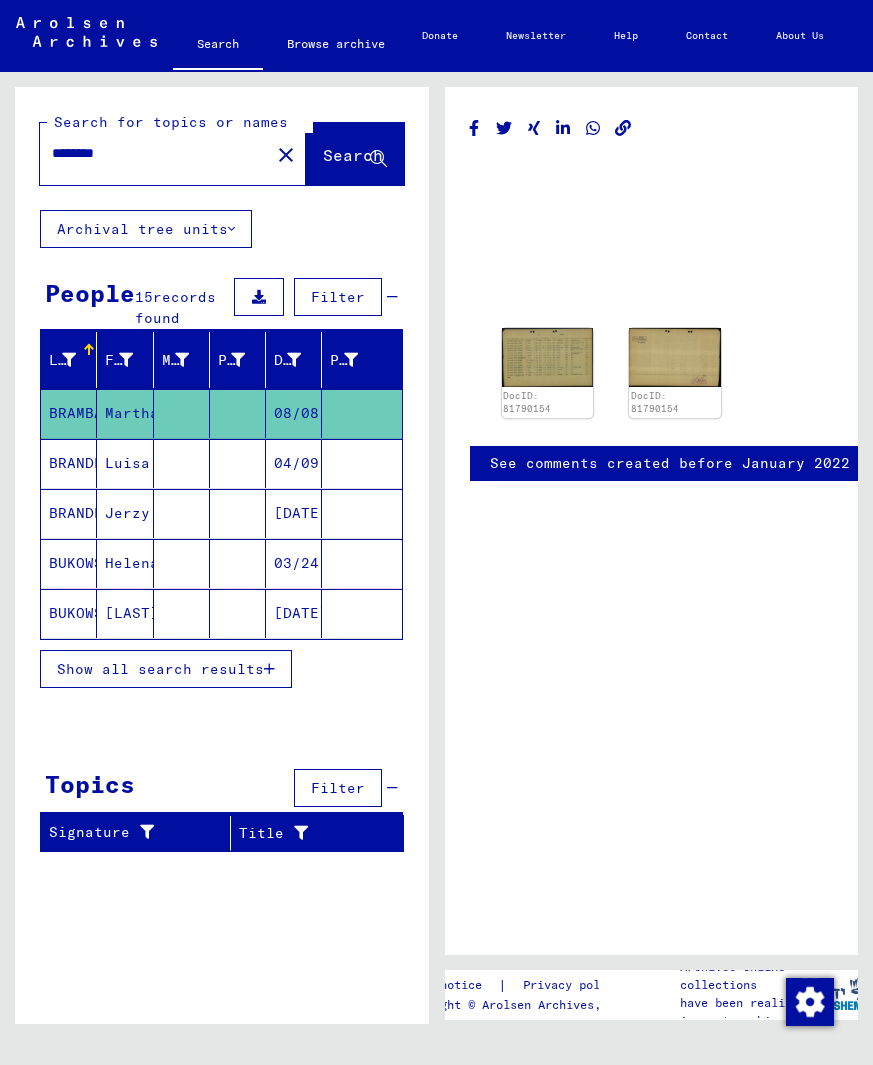 click on "********" at bounding box center (155, 153) 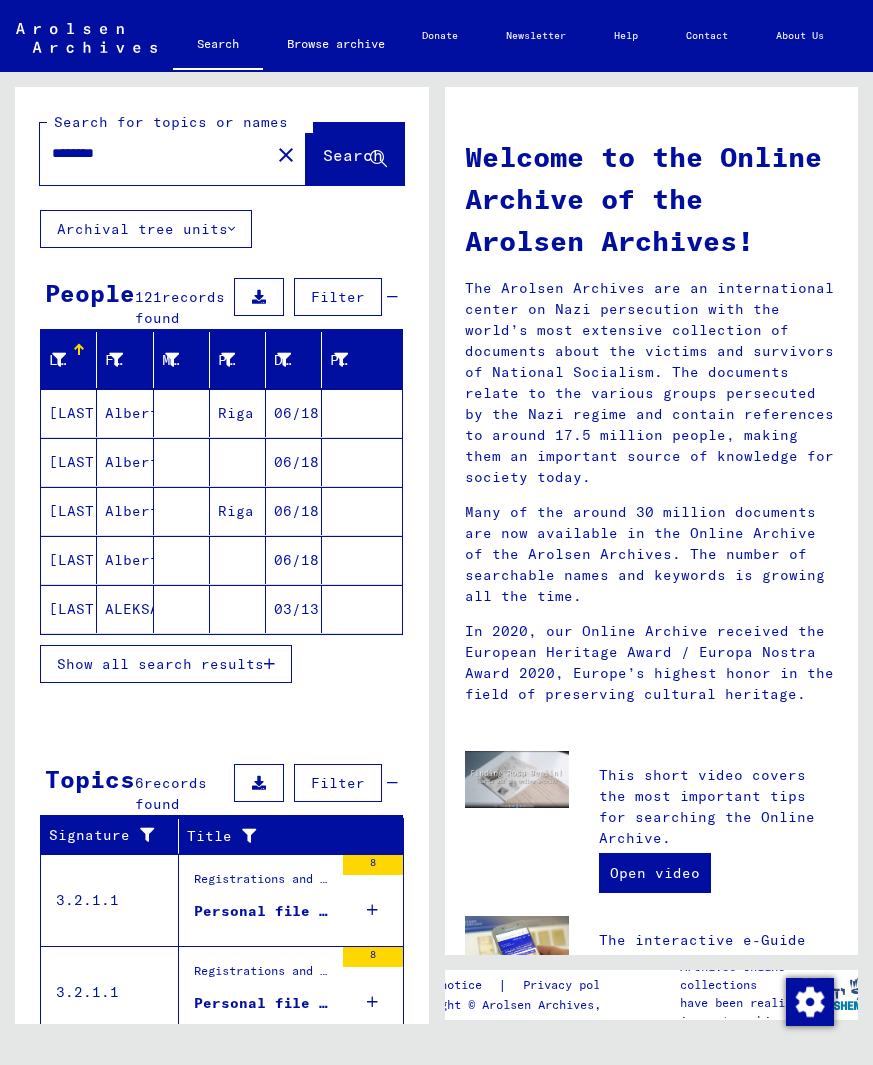 click at bounding box center (269, 664) 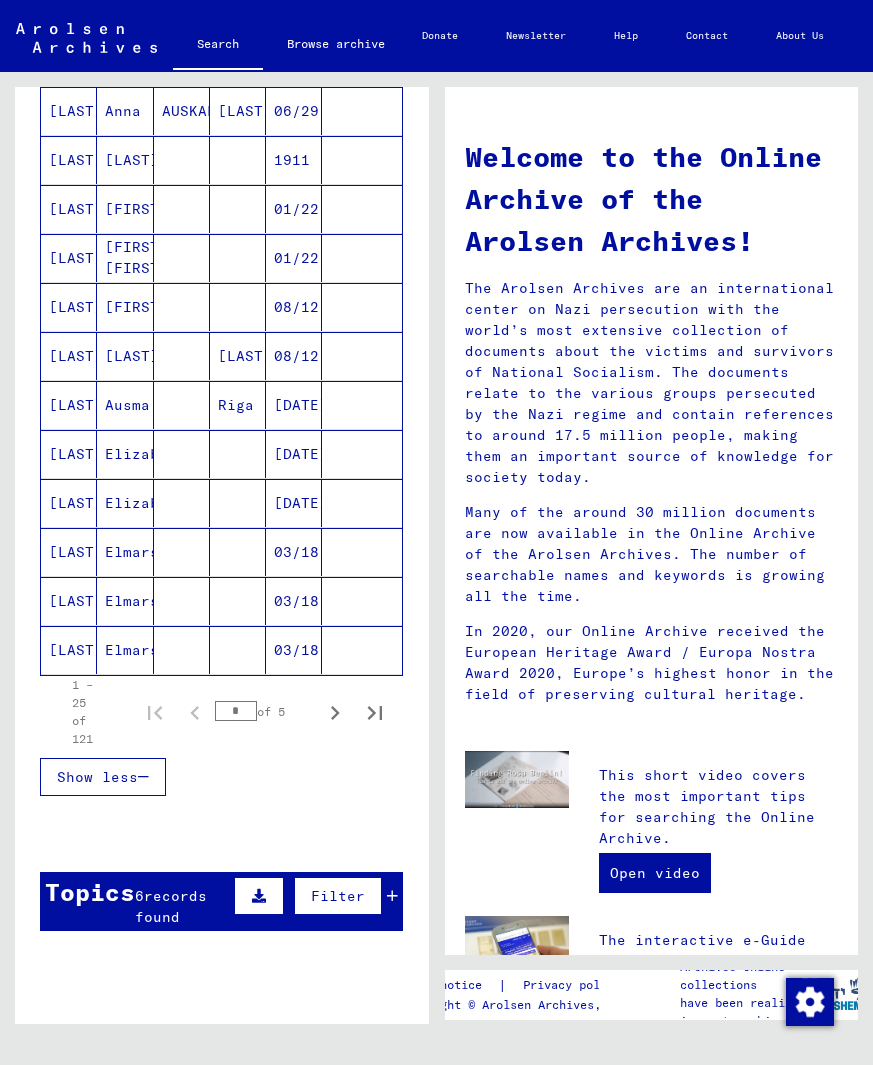 scroll, scrollTop: 944, scrollLeft: 0, axis: vertical 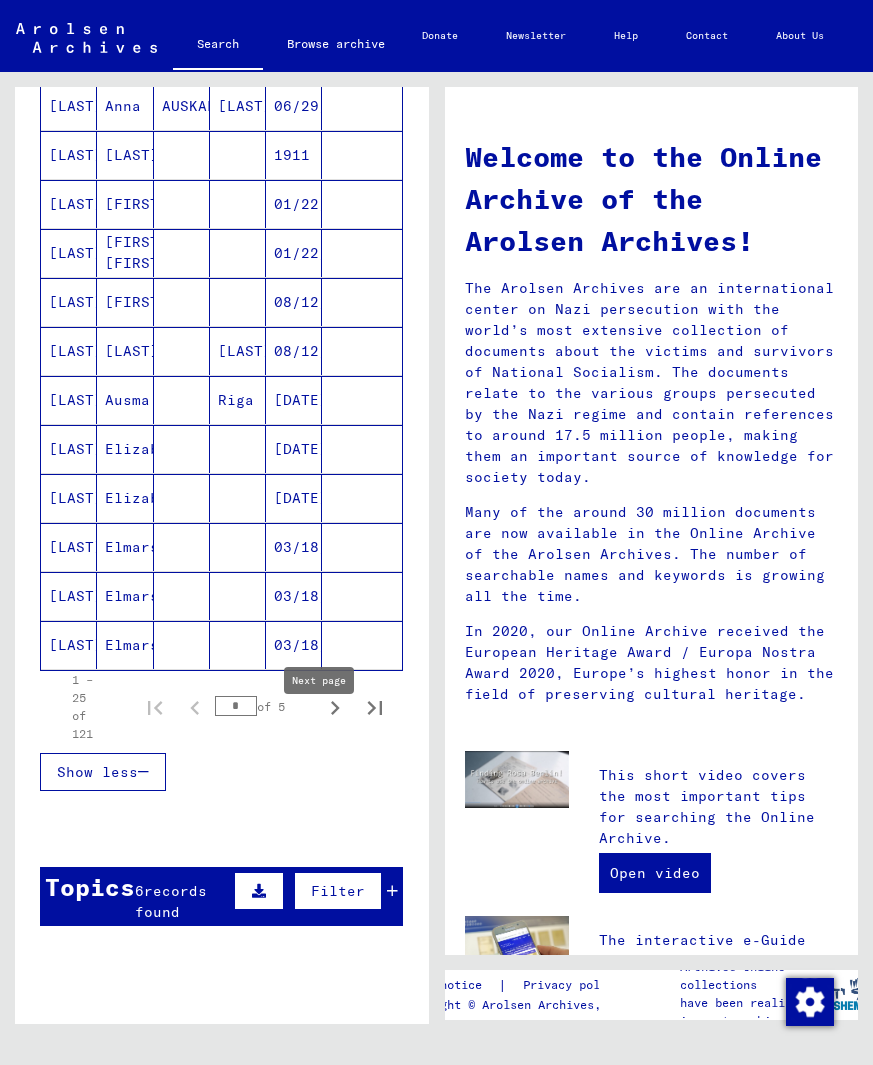 type on "********" 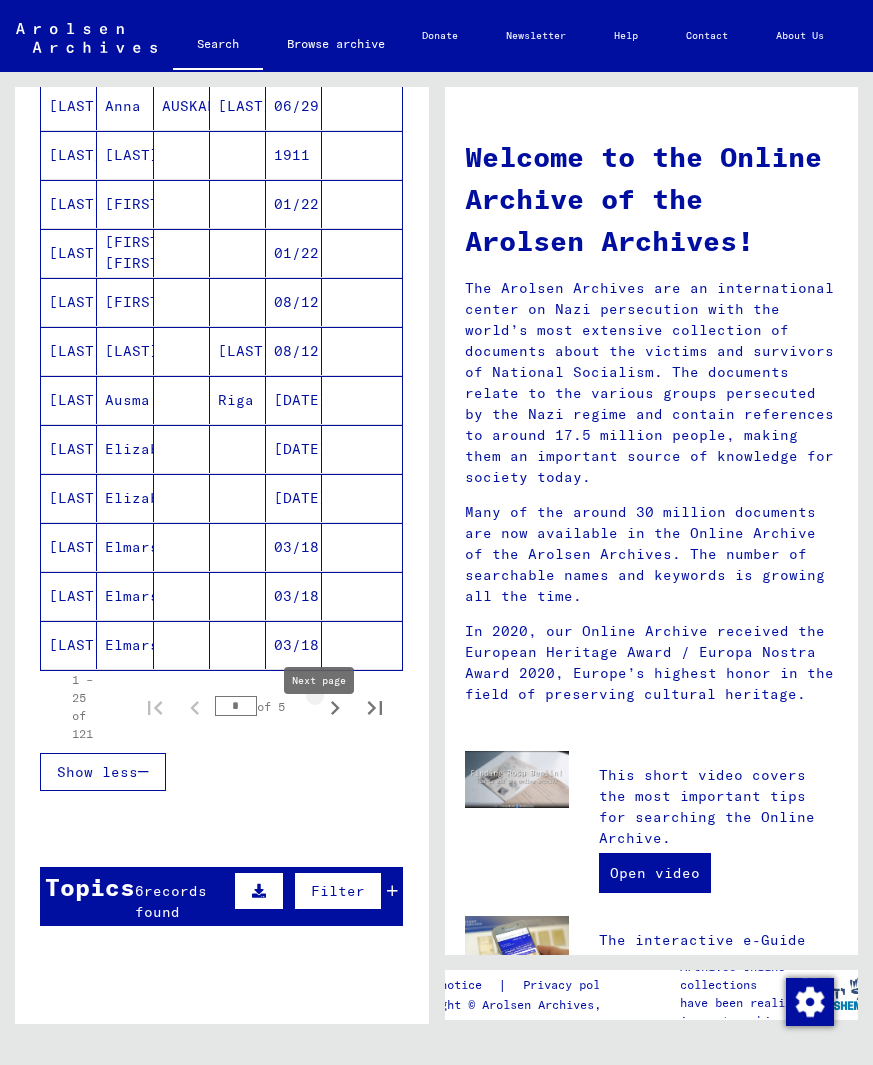 click 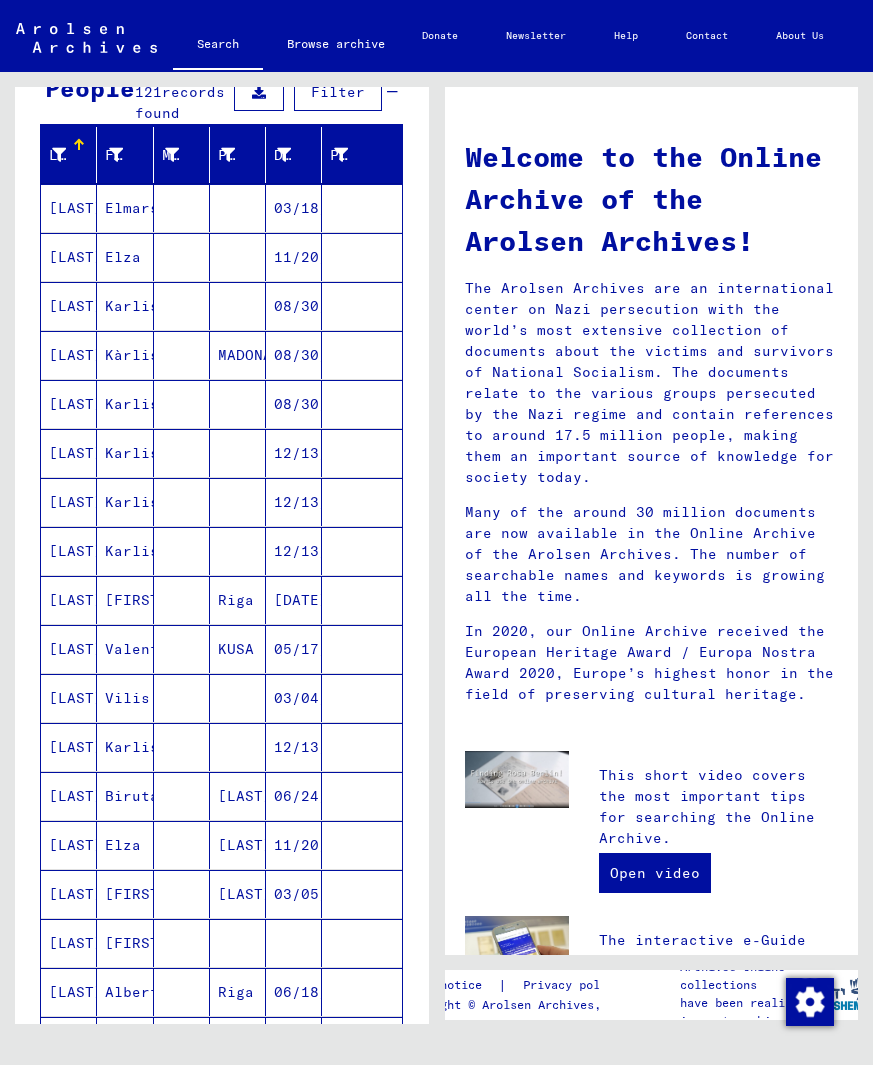 scroll, scrollTop: 192, scrollLeft: 0, axis: vertical 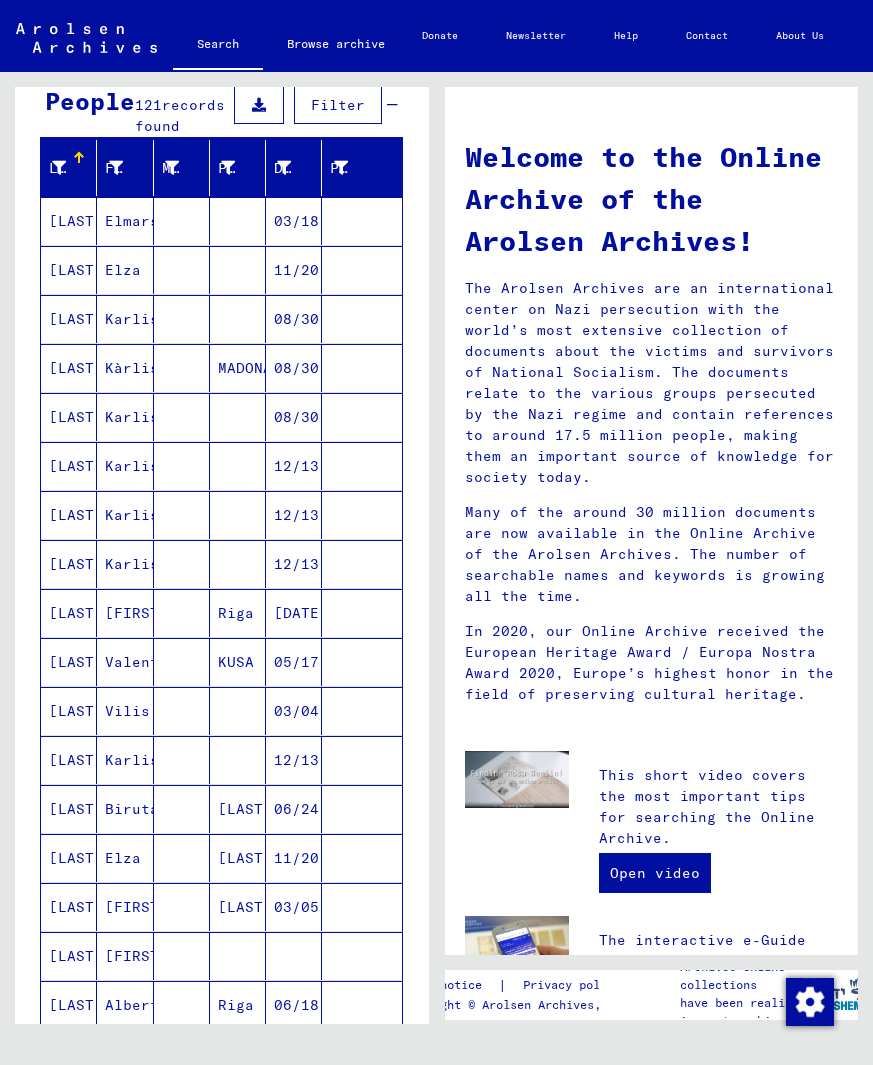 click on "Filter" at bounding box center (338, 105) 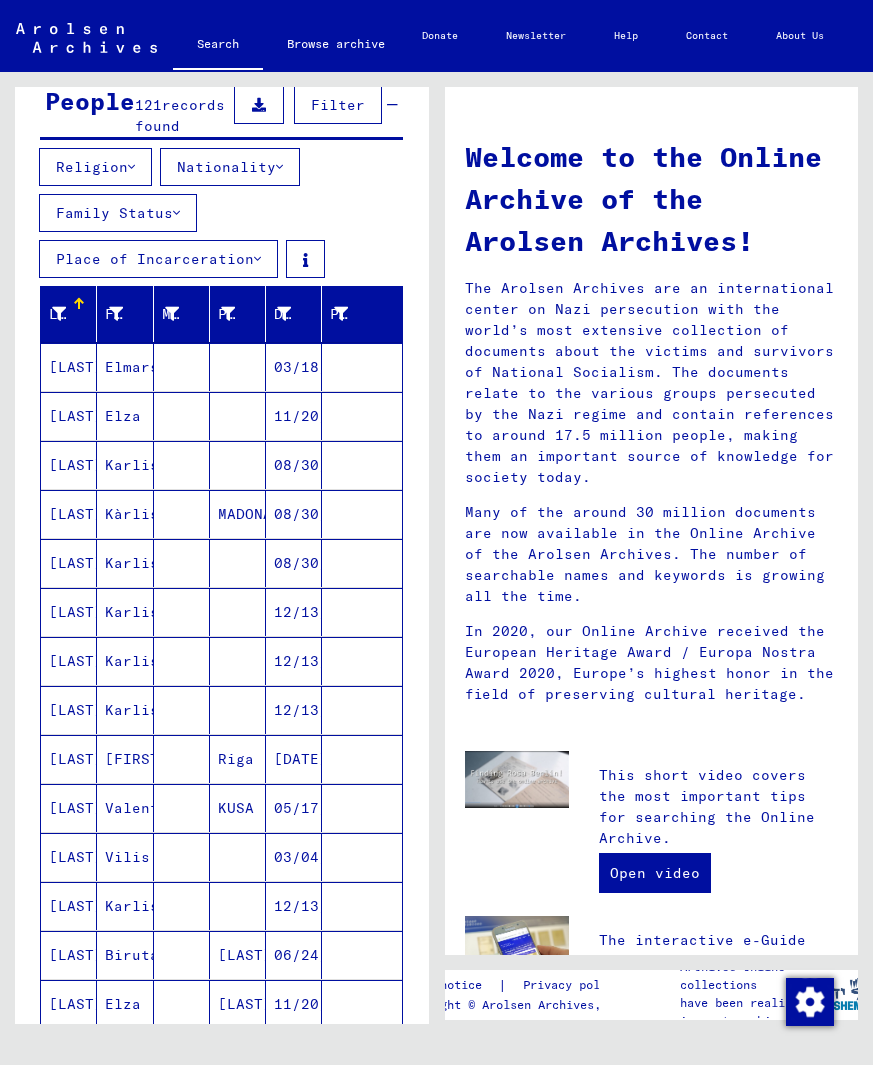 scroll, scrollTop: 0, scrollLeft: 0, axis: both 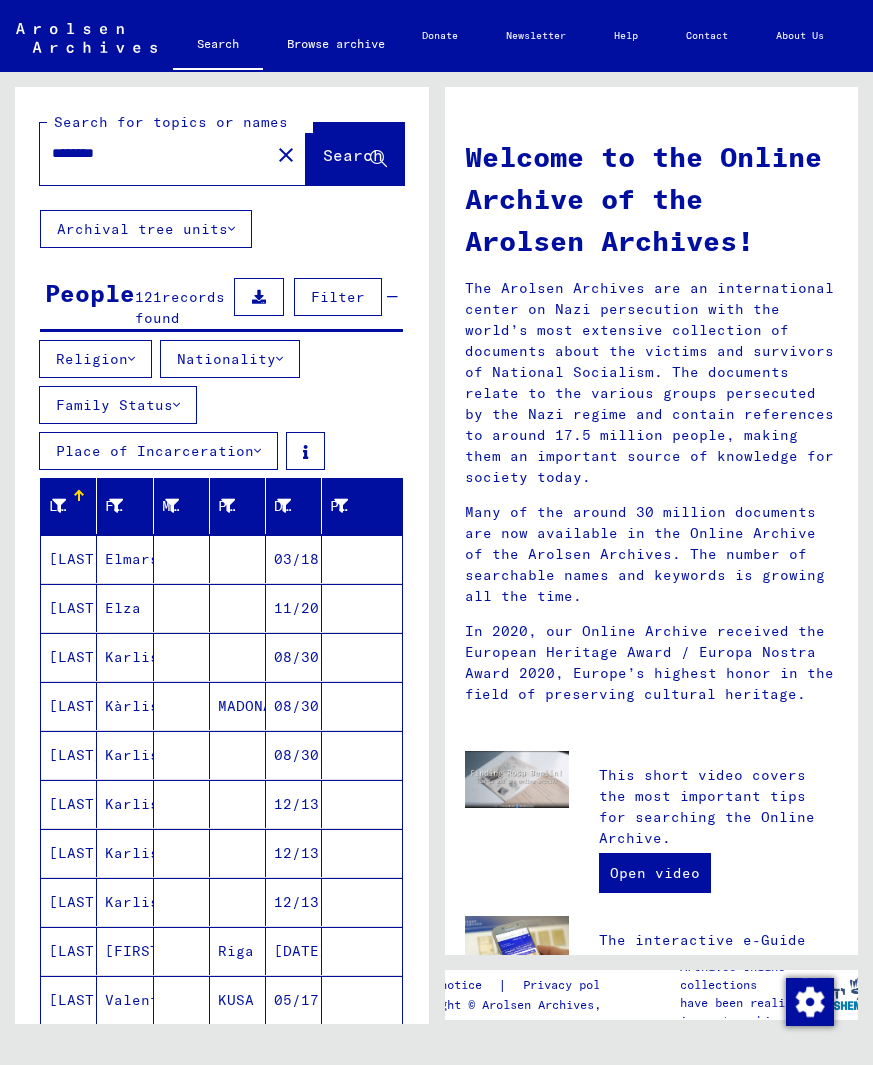 click on "********" at bounding box center (149, 153) 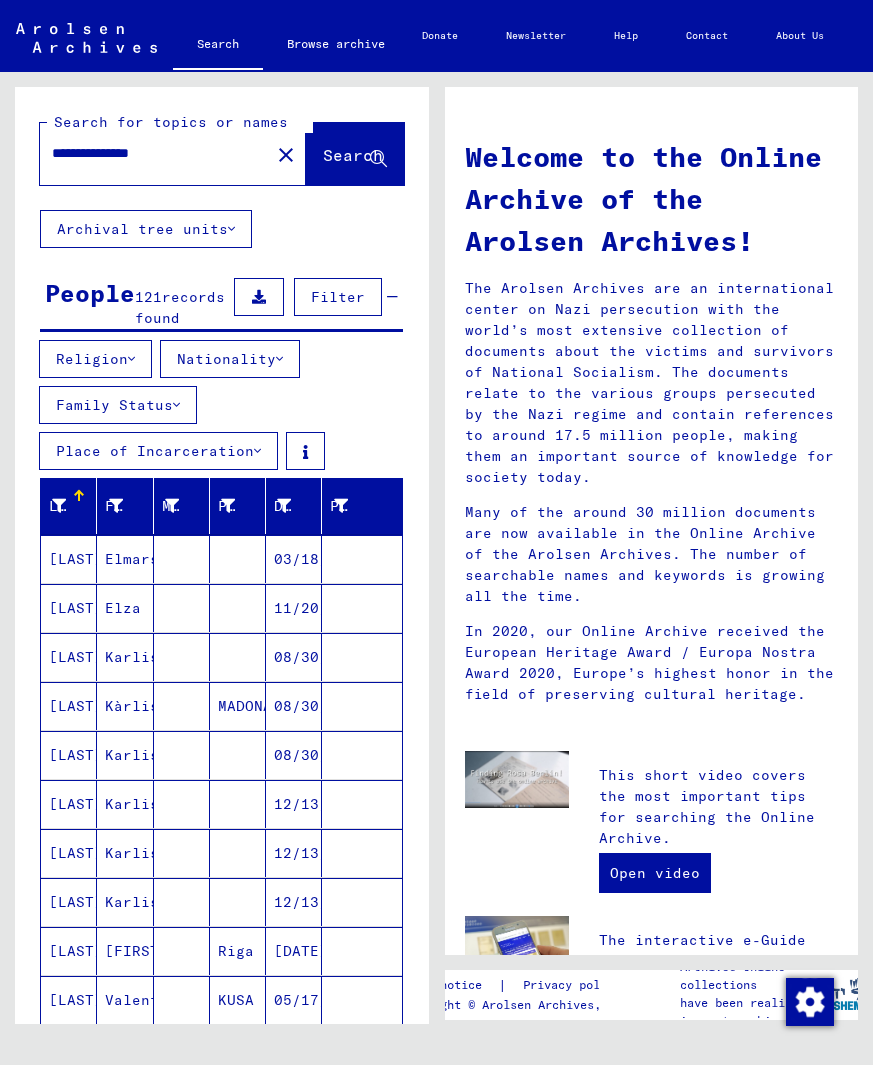 type on "**********" 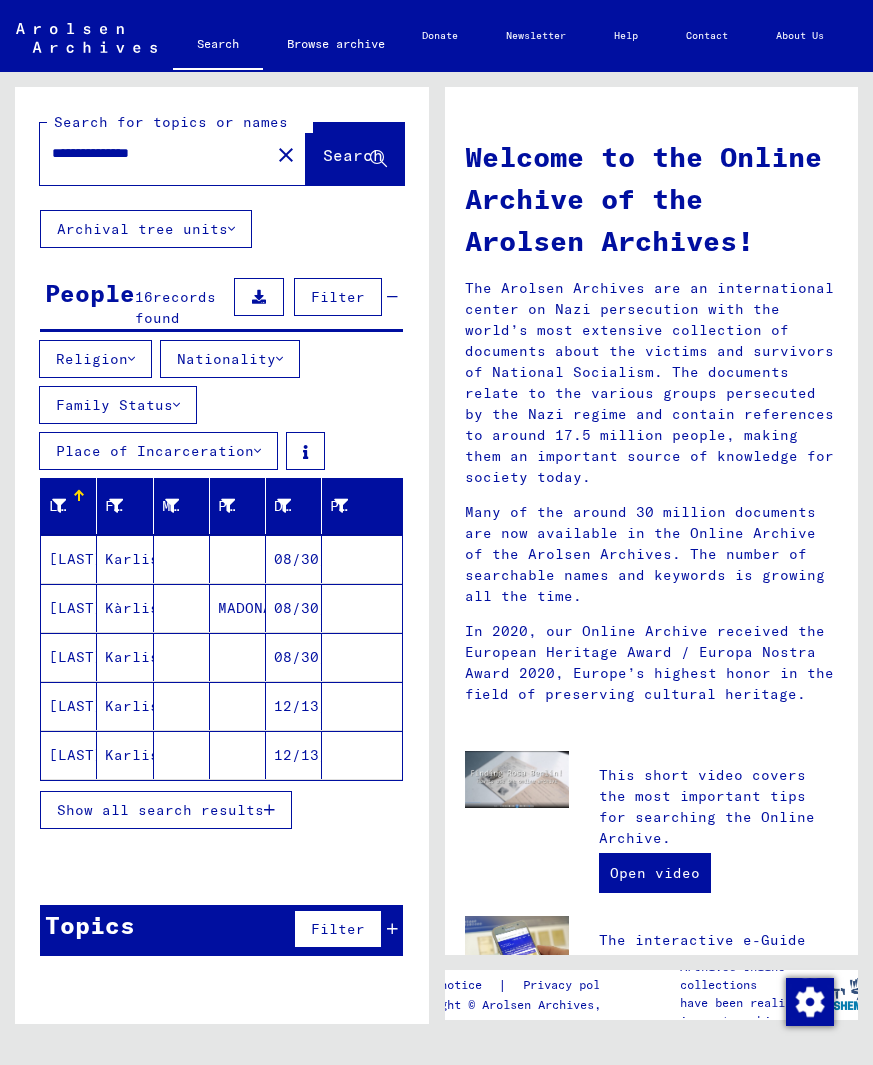 click on "[LAST]" at bounding box center [69, 608] 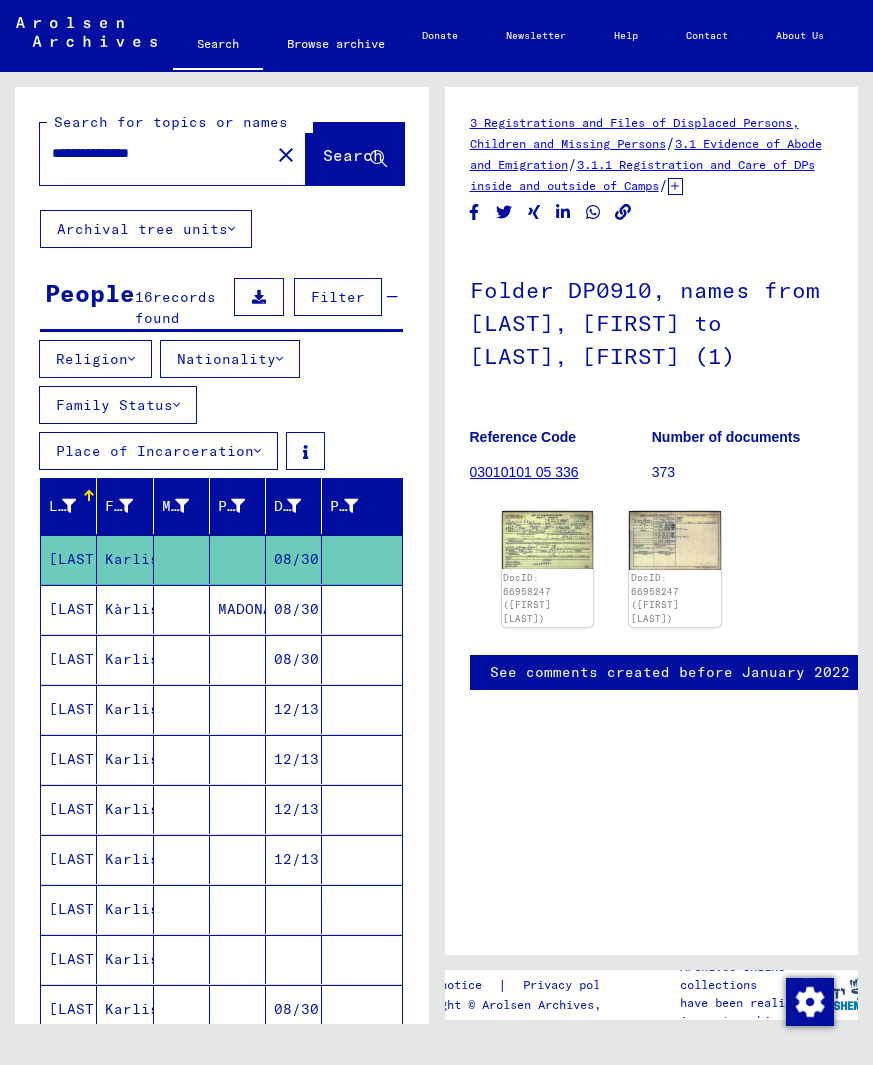 scroll, scrollTop: 0, scrollLeft: 0, axis: both 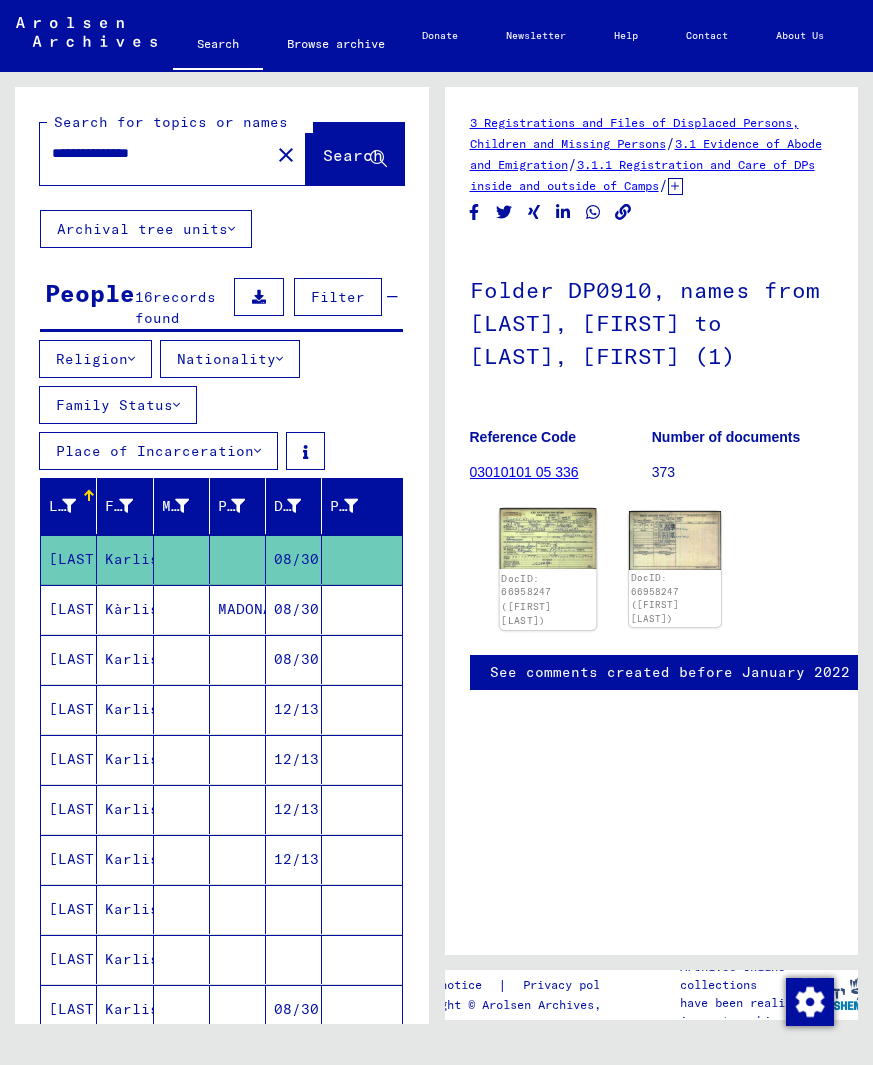 click 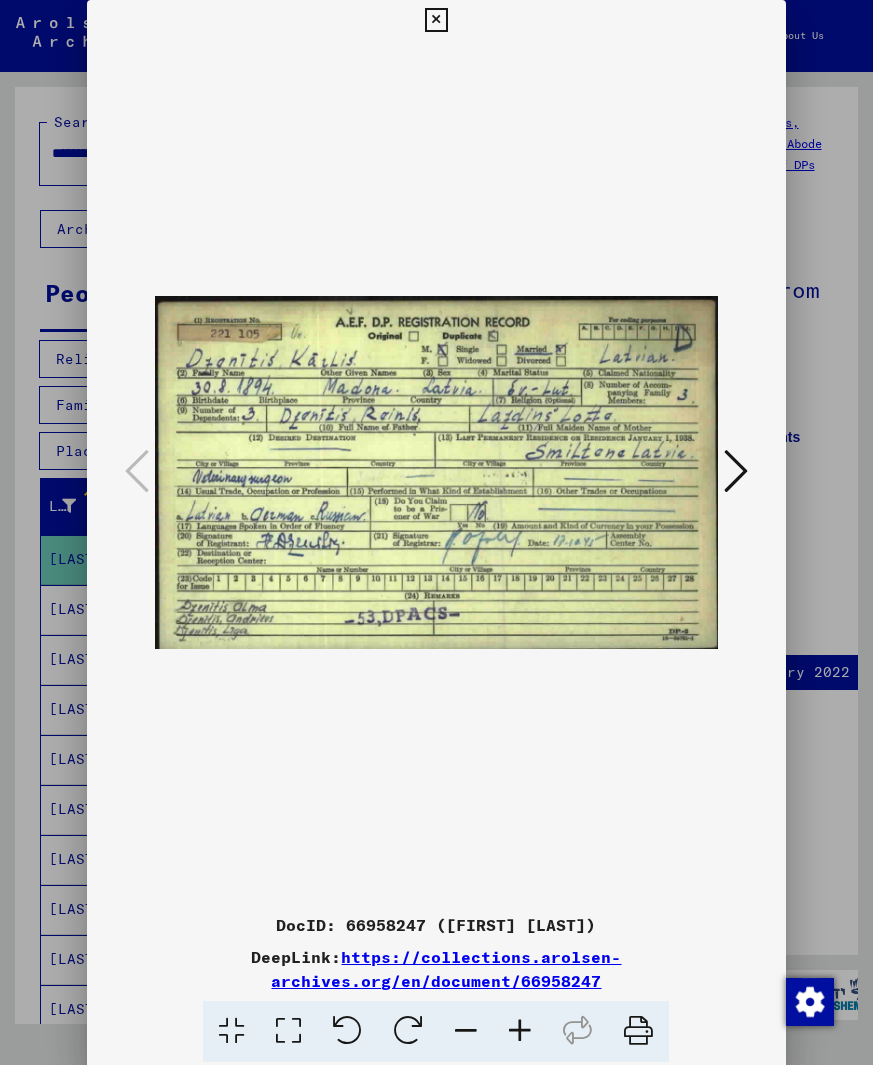 click at bounding box center [436, 20] 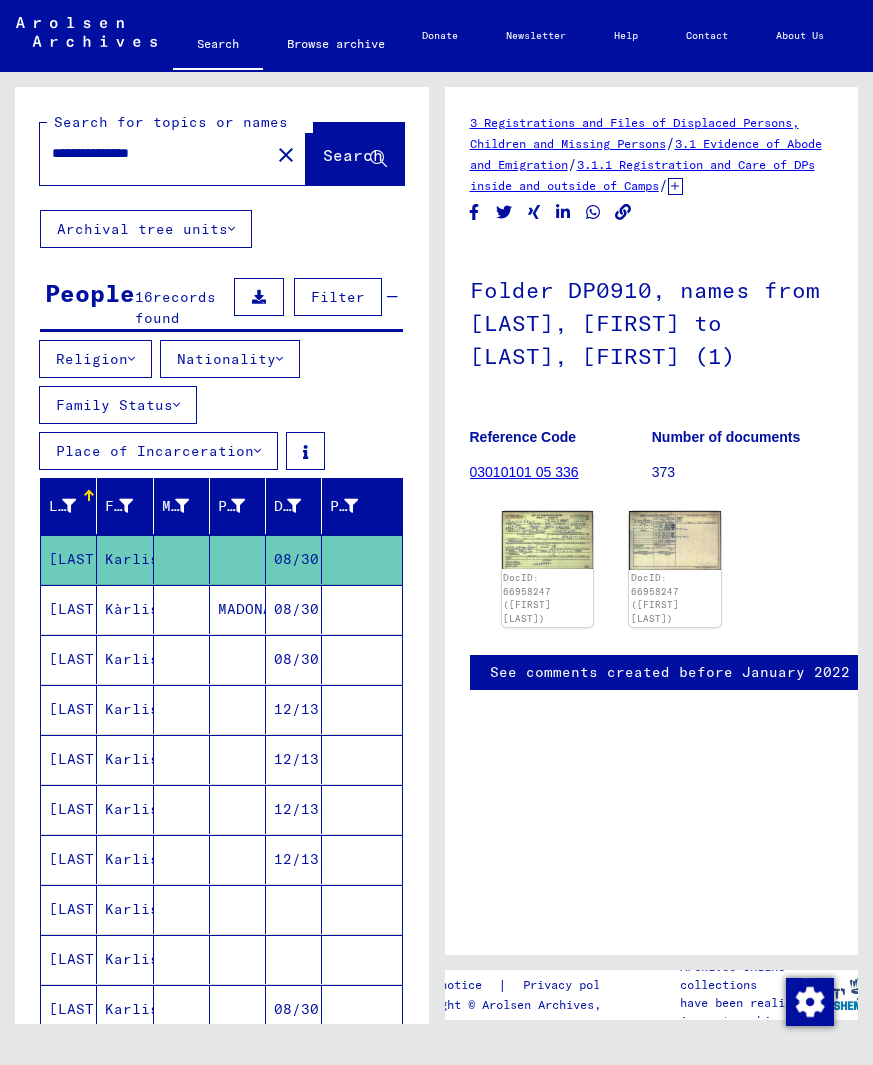 click on "[LAST]" at bounding box center (69, 659) 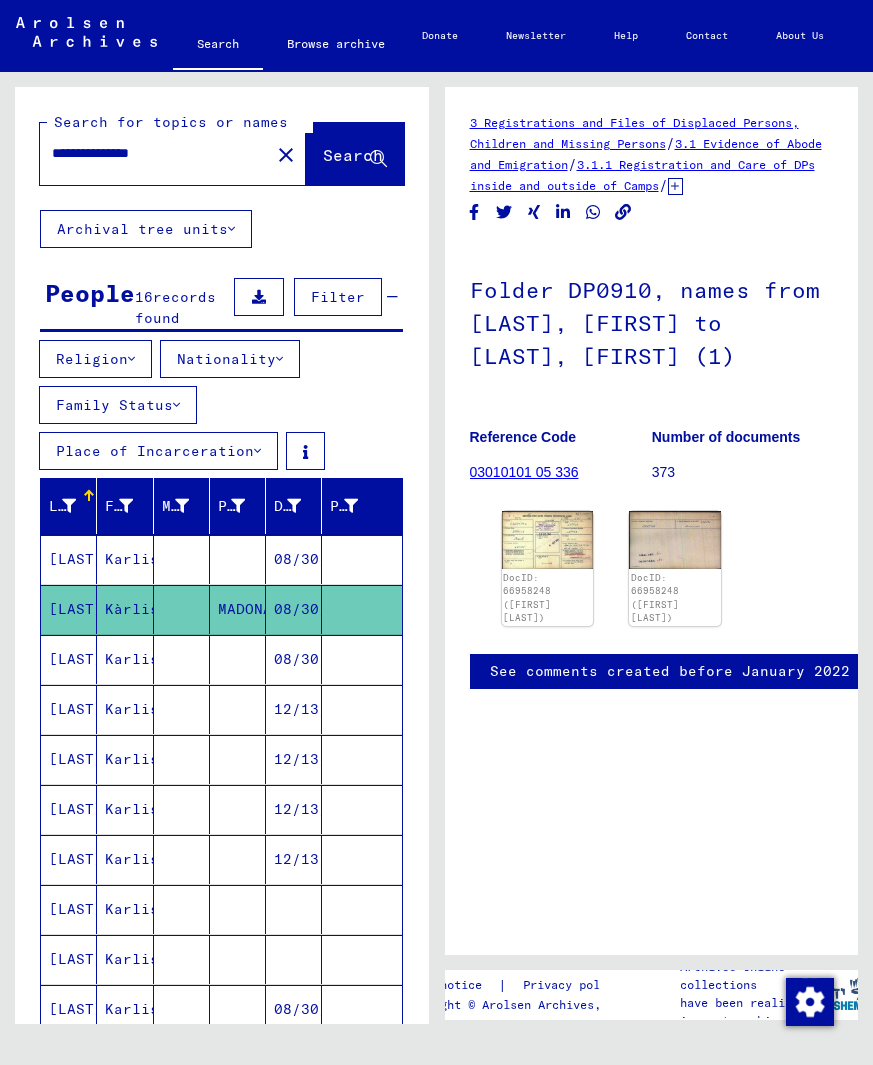 scroll, scrollTop: 0, scrollLeft: 0, axis: both 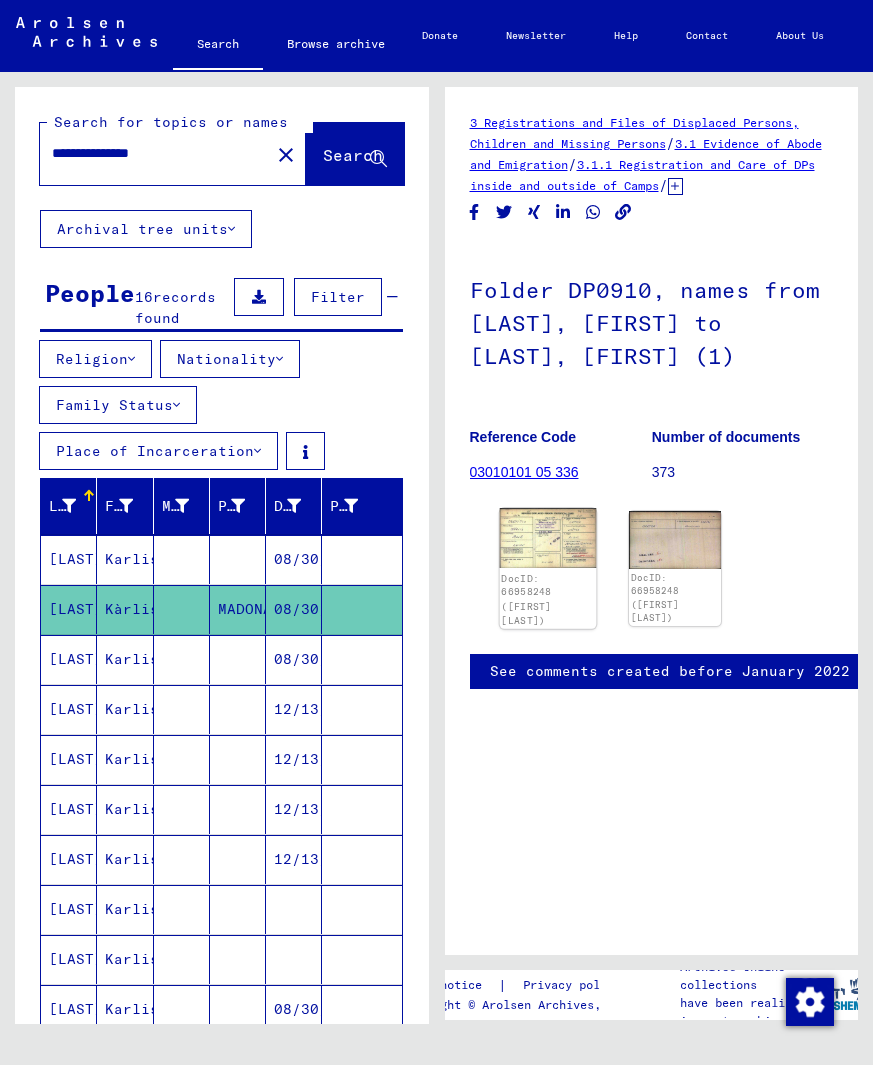 click 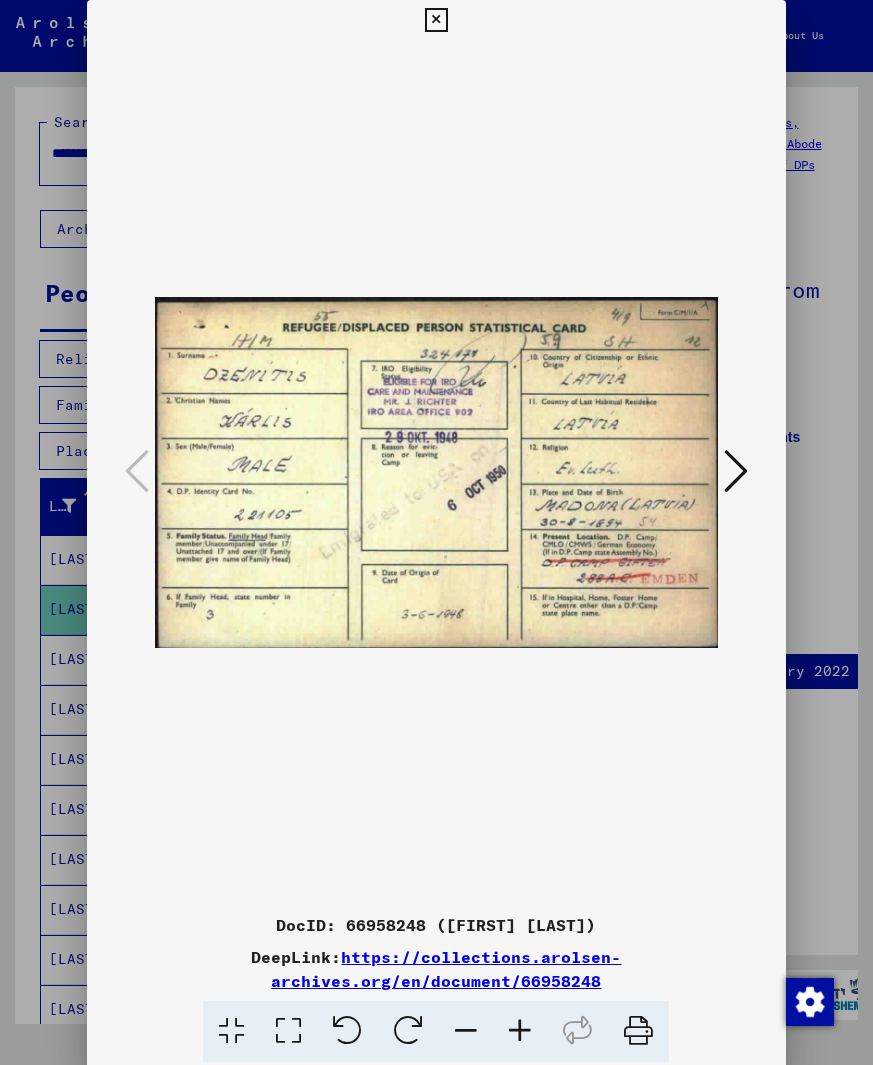 click at bounding box center [436, 20] 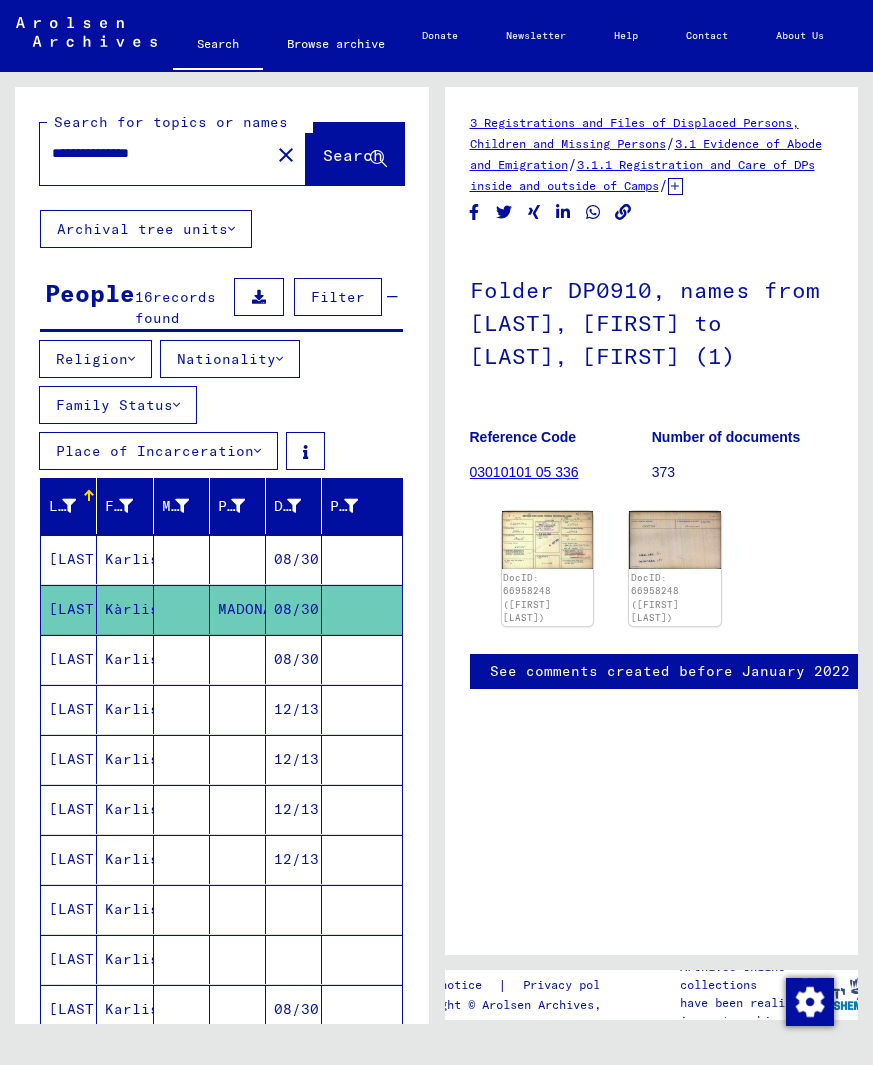 click on "[LAST]" at bounding box center (69, 759) 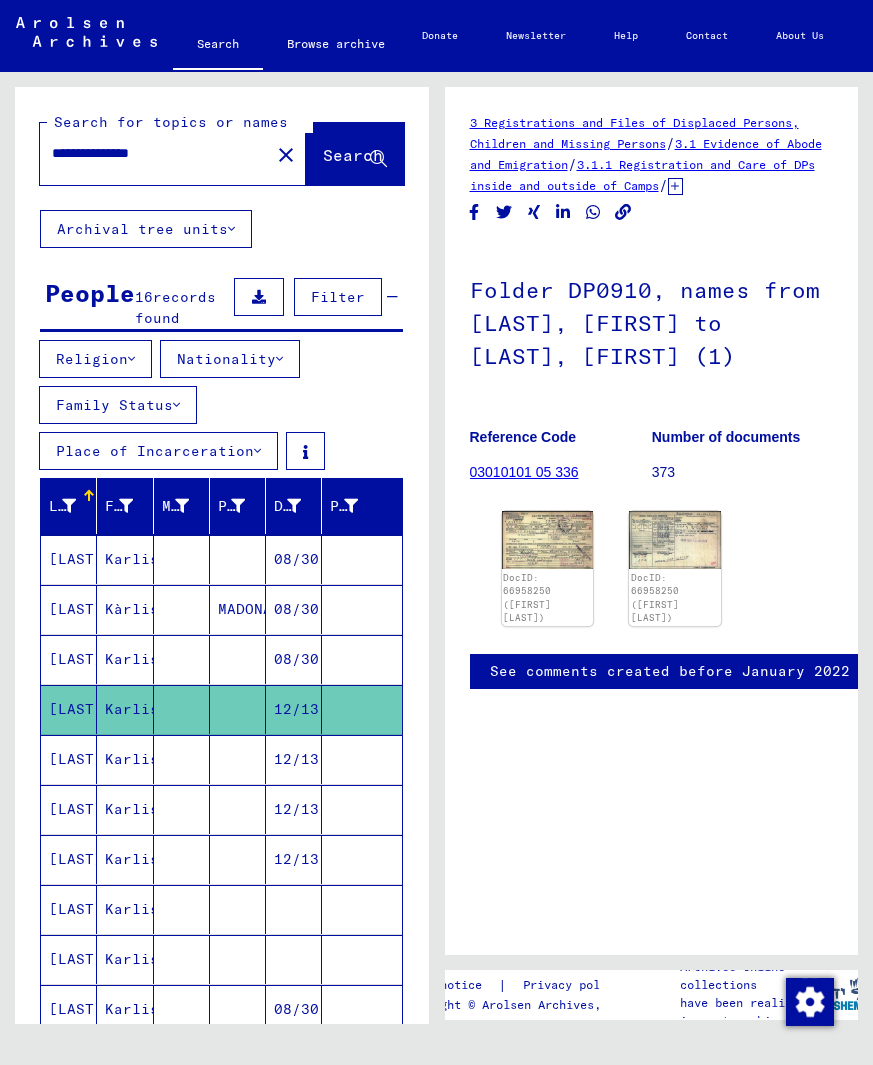 scroll, scrollTop: 0, scrollLeft: 0, axis: both 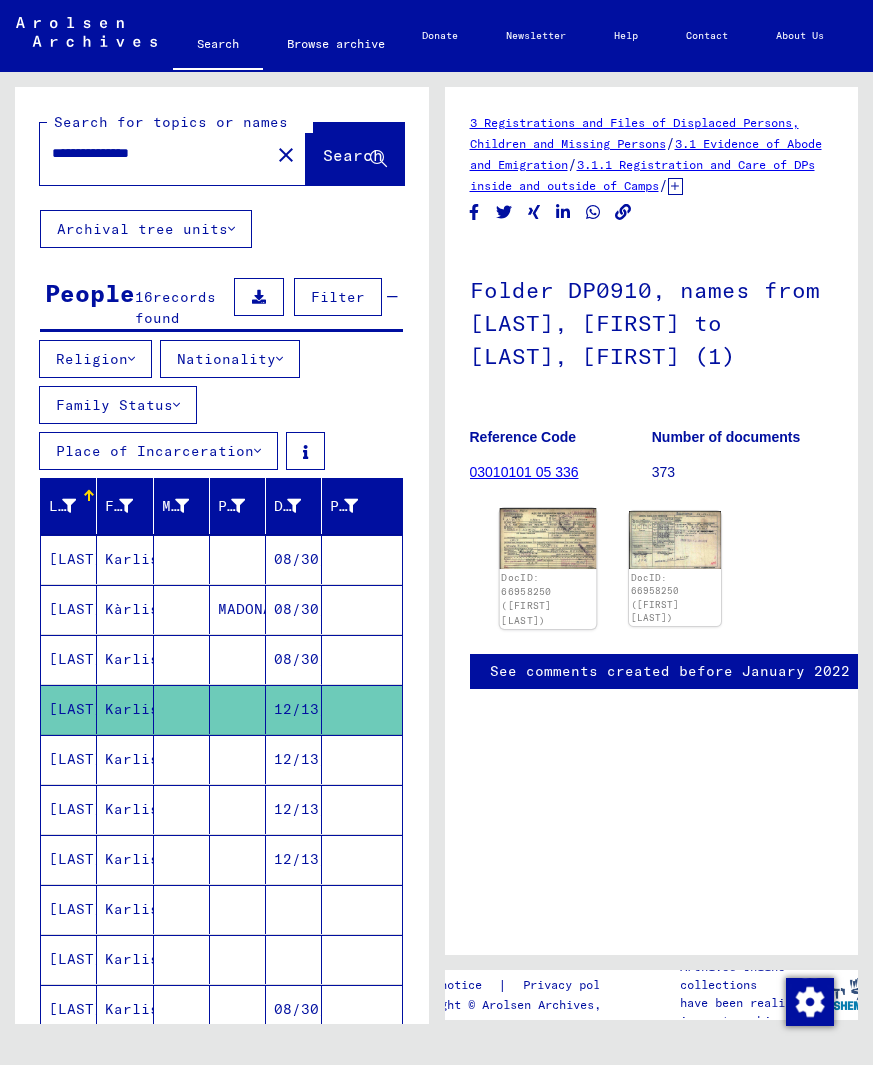 click 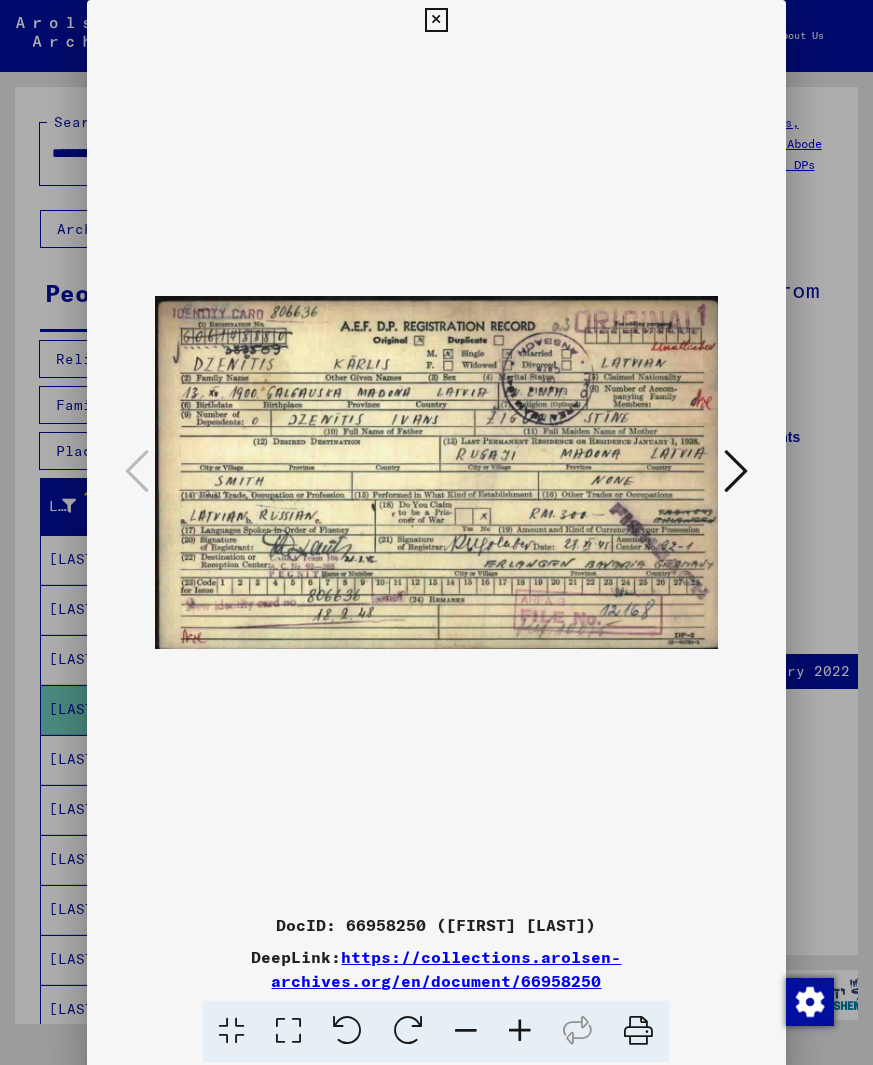 click at bounding box center (436, 20) 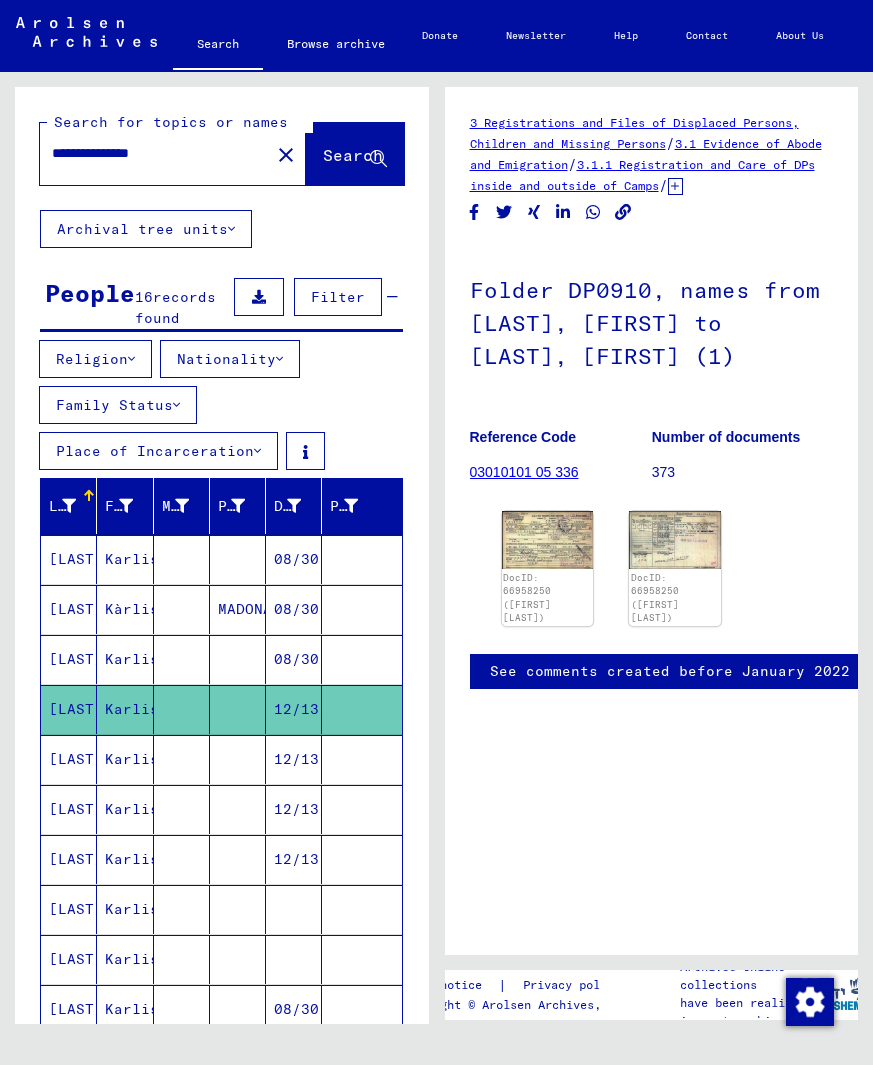 click on "[LAST]" at bounding box center [69, 959] 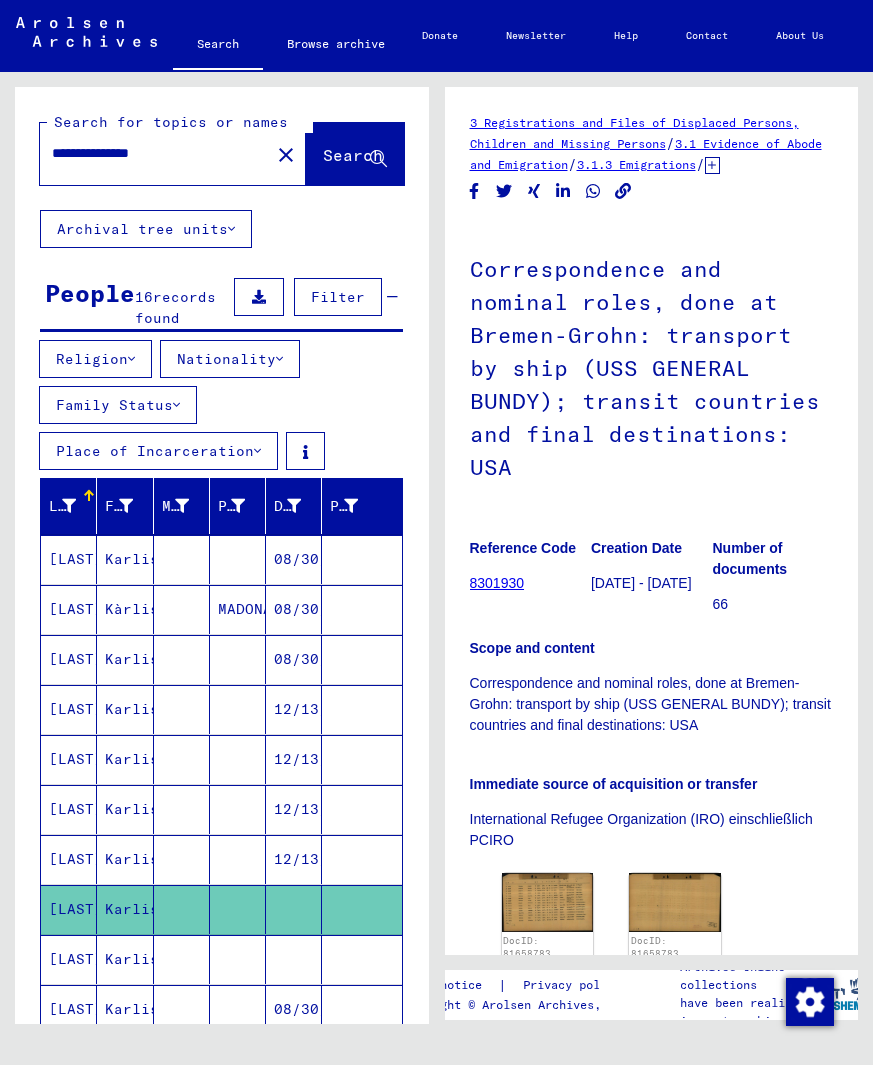 scroll, scrollTop: 0, scrollLeft: 0, axis: both 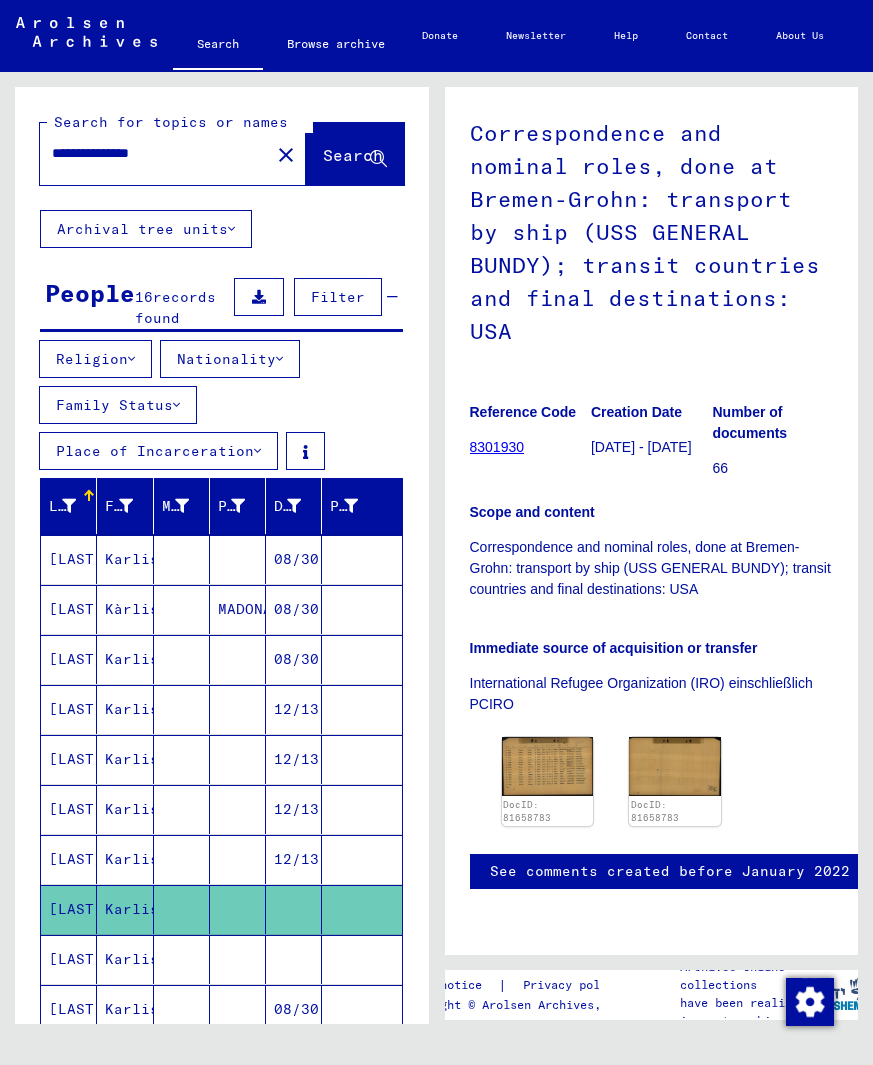 click on "Karlis" at bounding box center [125, 1009] 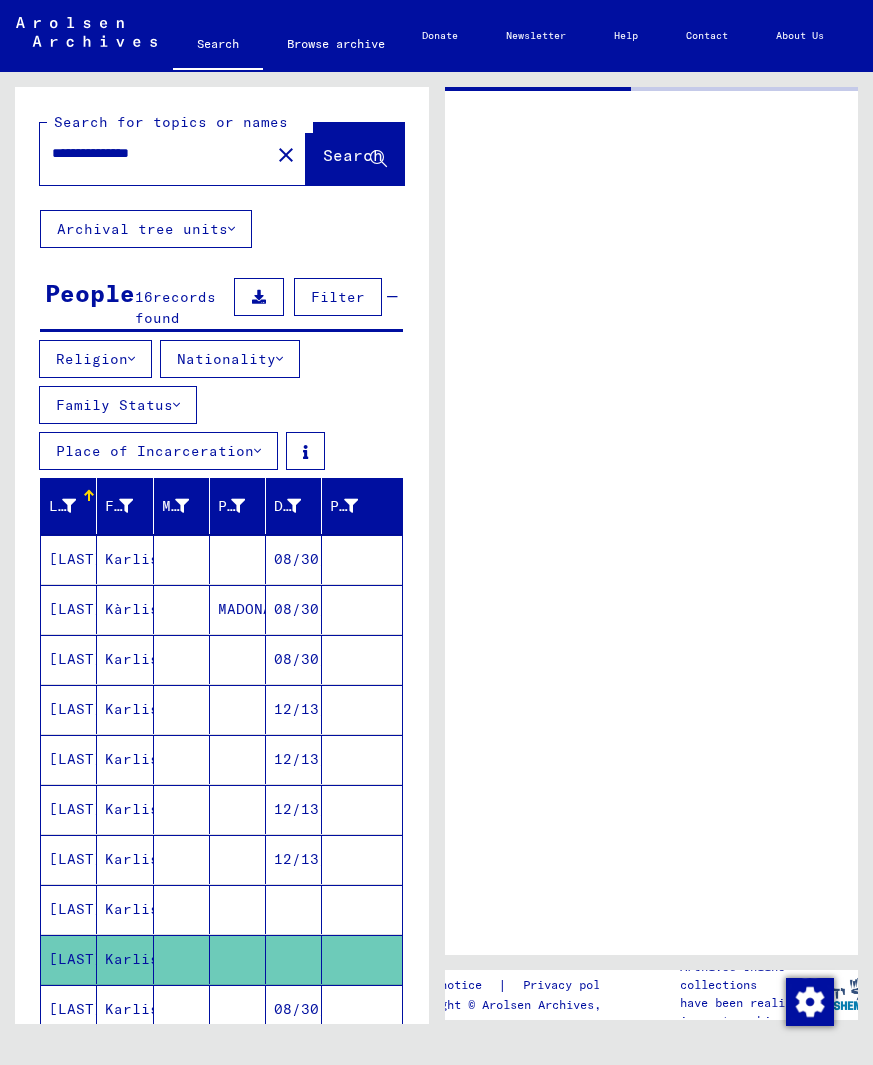 scroll, scrollTop: 0, scrollLeft: 0, axis: both 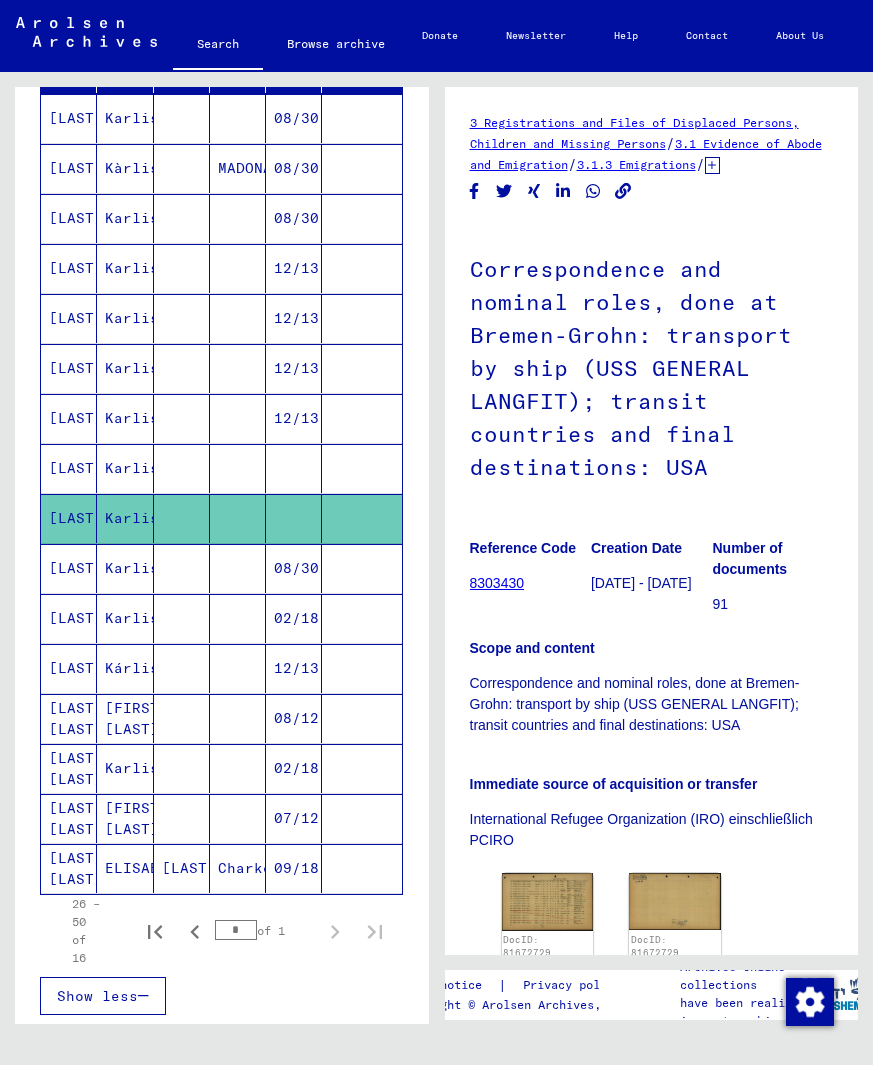 click on "[LAST]" at bounding box center (69, 618) 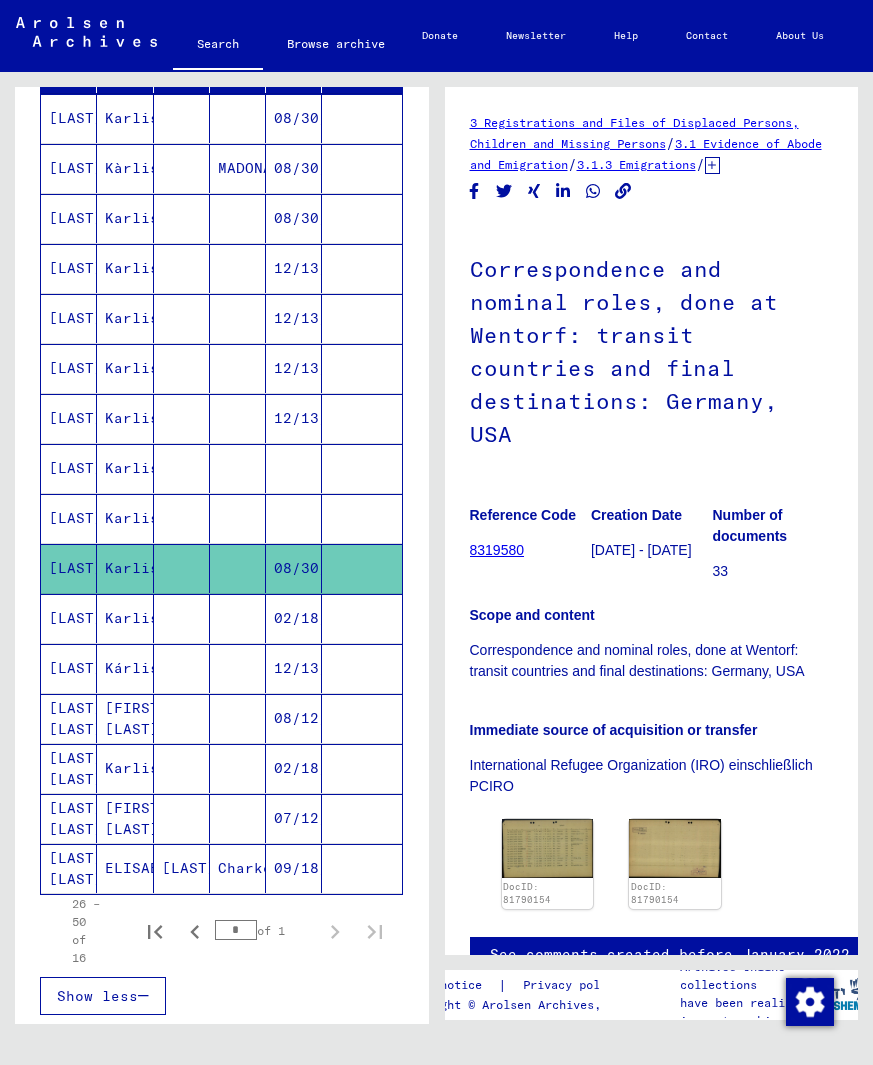 scroll, scrollTop: 0, scrollLeft: 0, axis: both 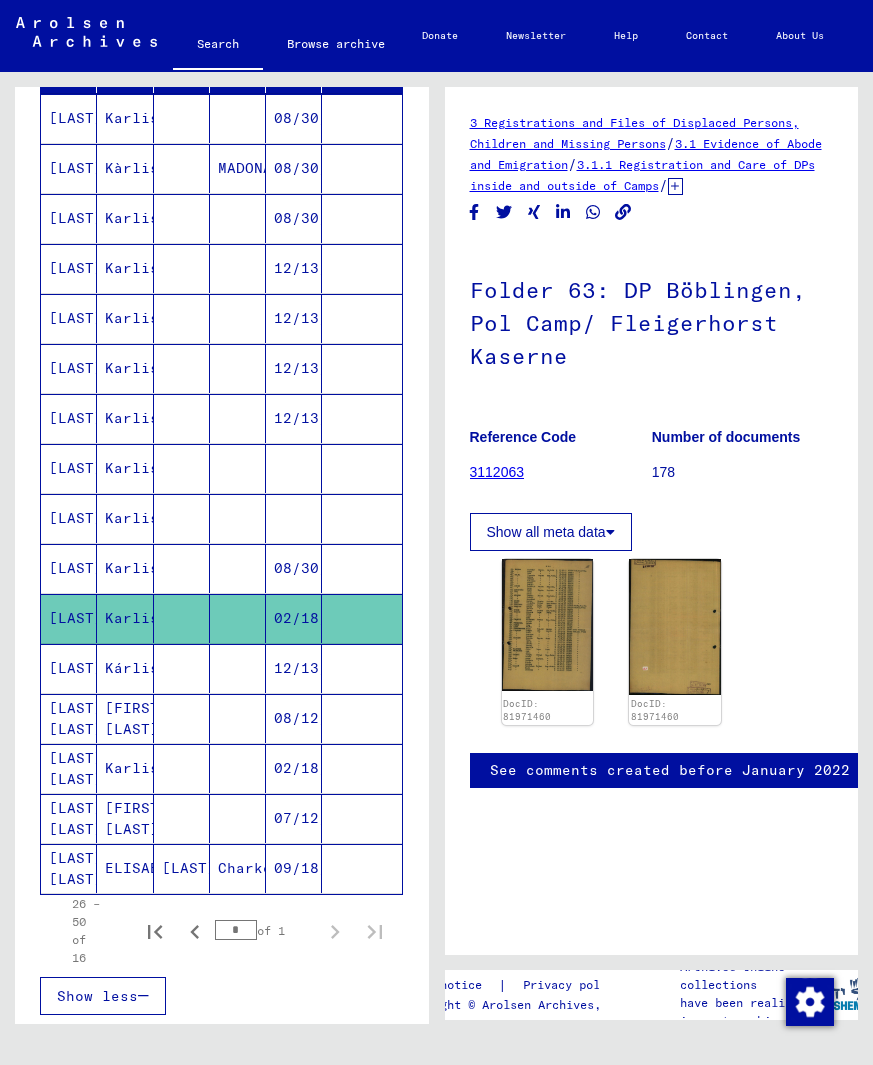 click on "[LAST]" at bounding box center [69, 718] 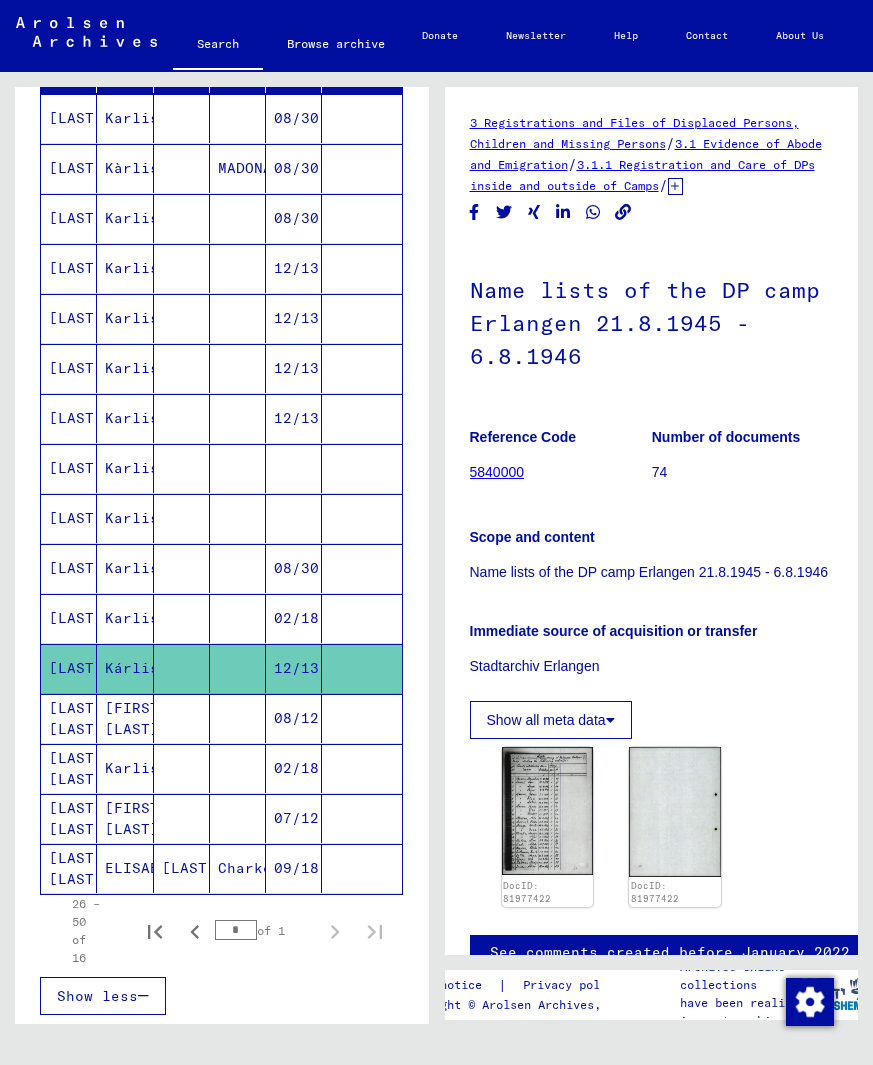 scroll, scrollTop: 0, scrollLeft: 0, axis: both 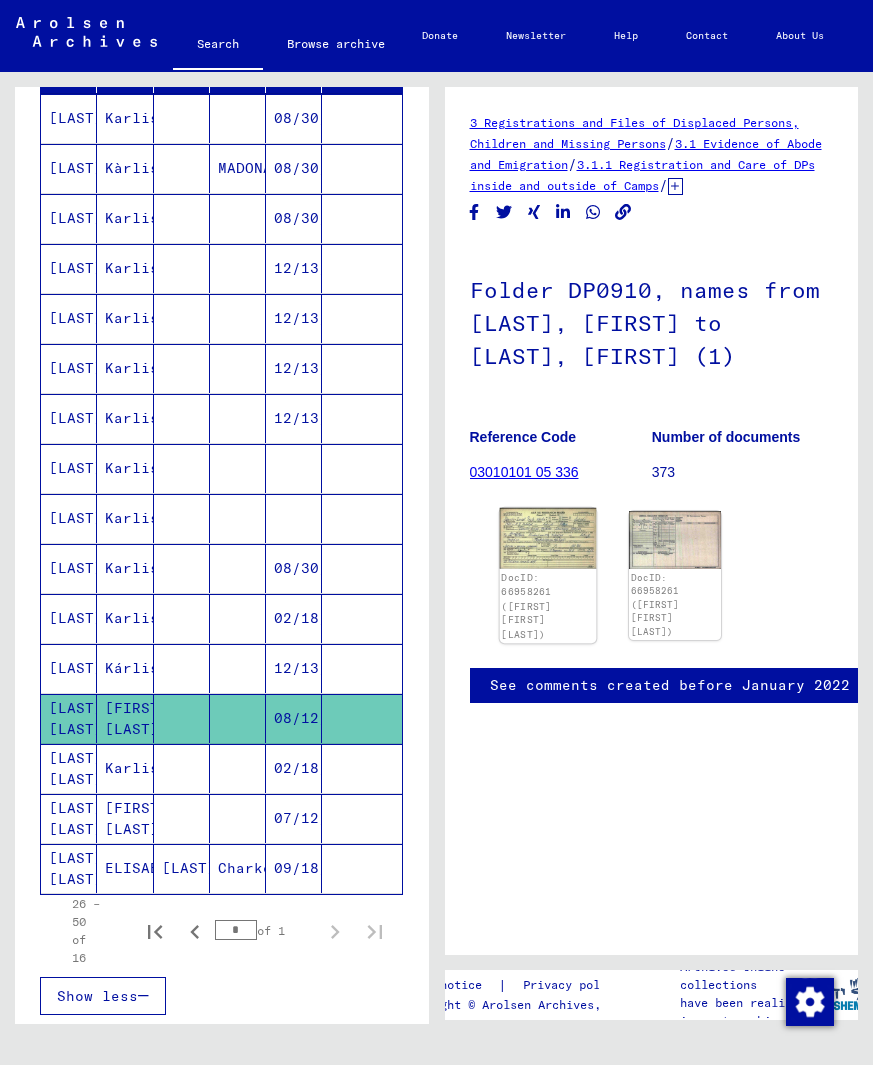 click 